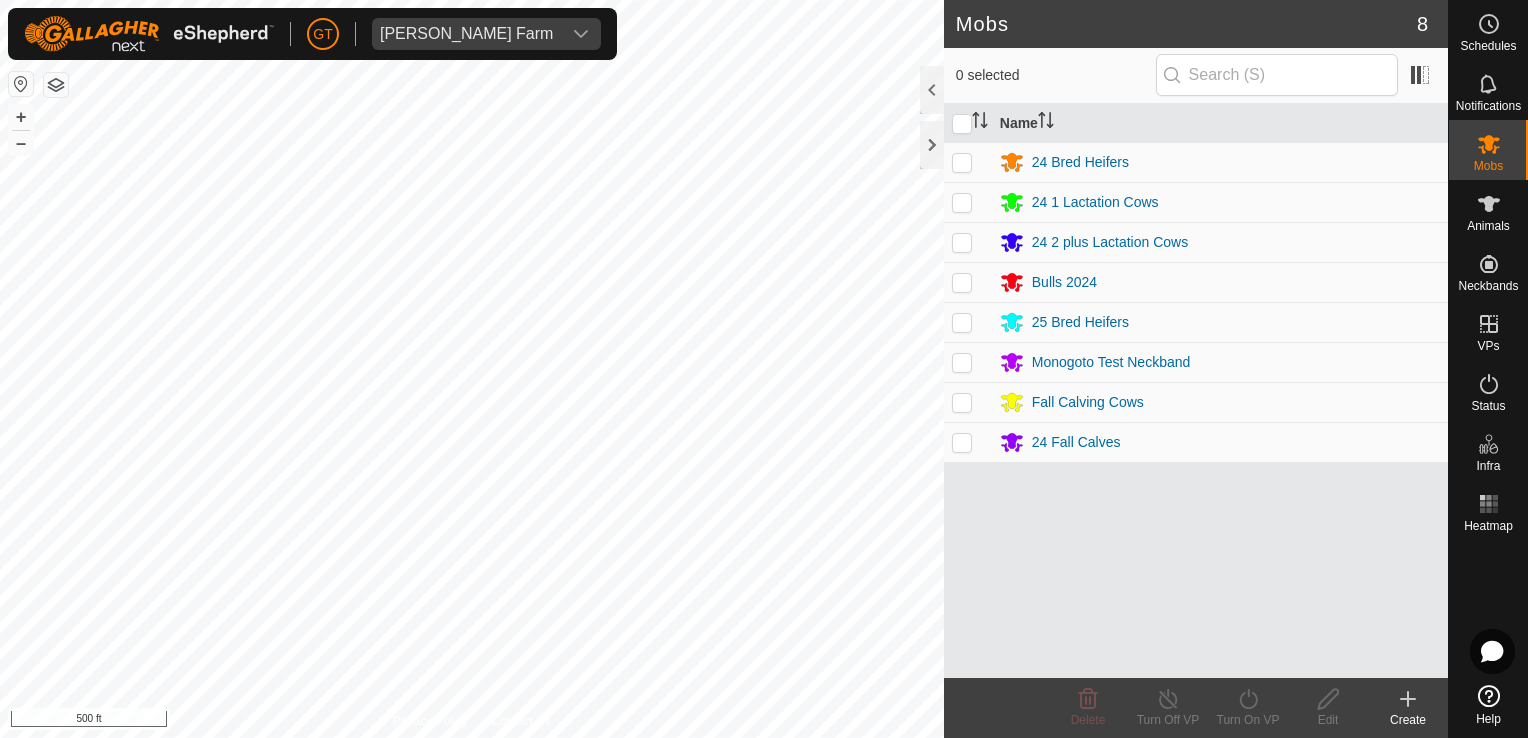 scroll, scrollTop: 0, scrollLeft: 0, axis: both 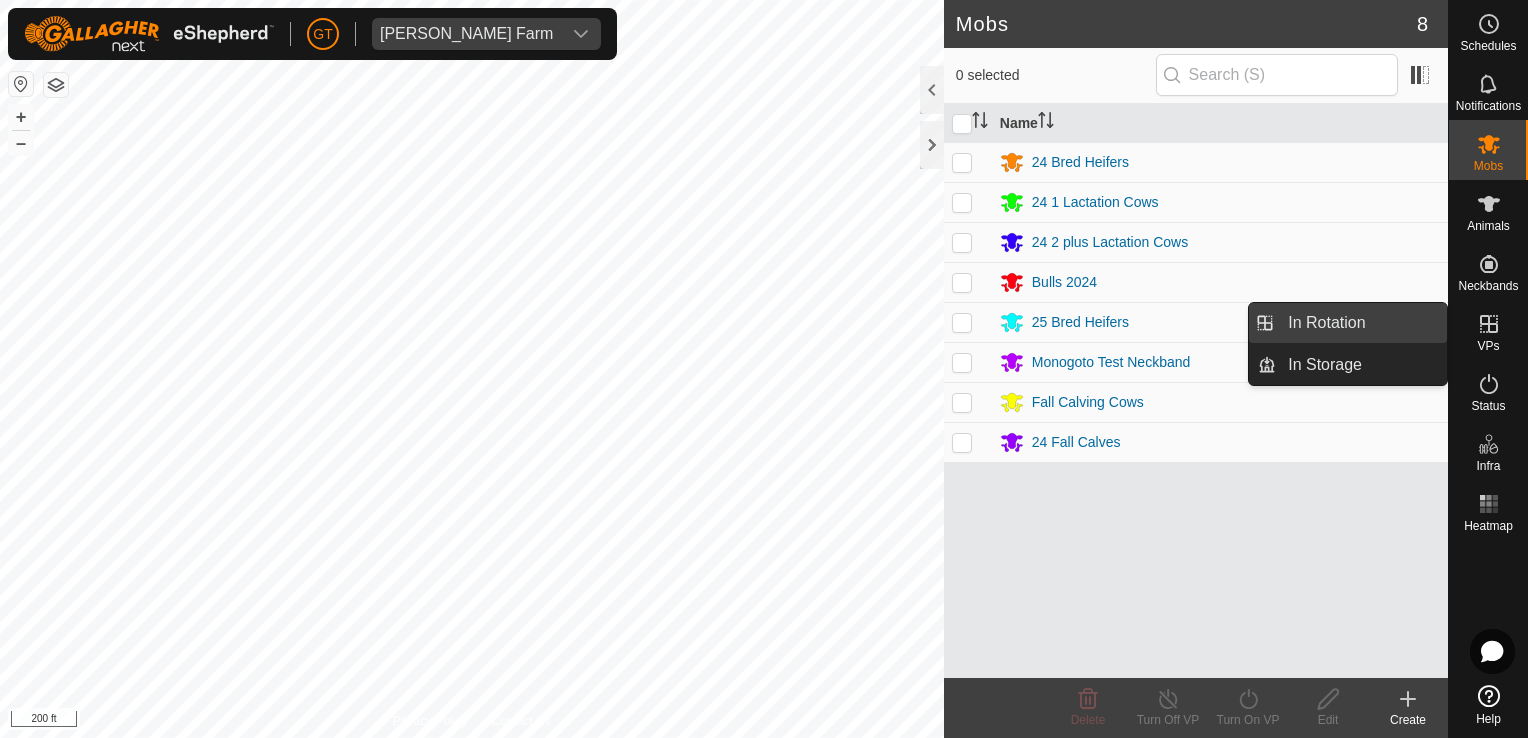 click on "In Rotation" at bounding box center [1361, 323] 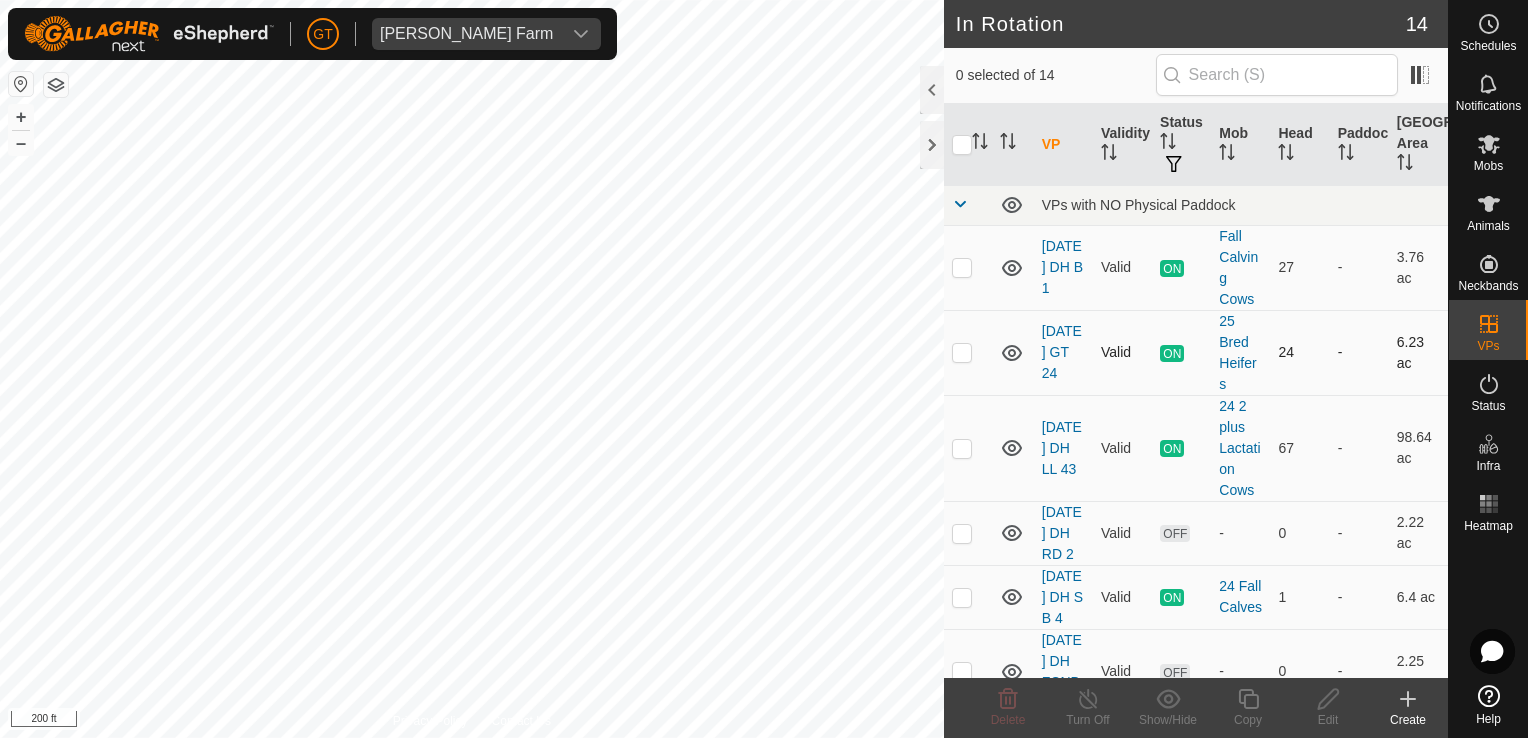 checkbox on "true" 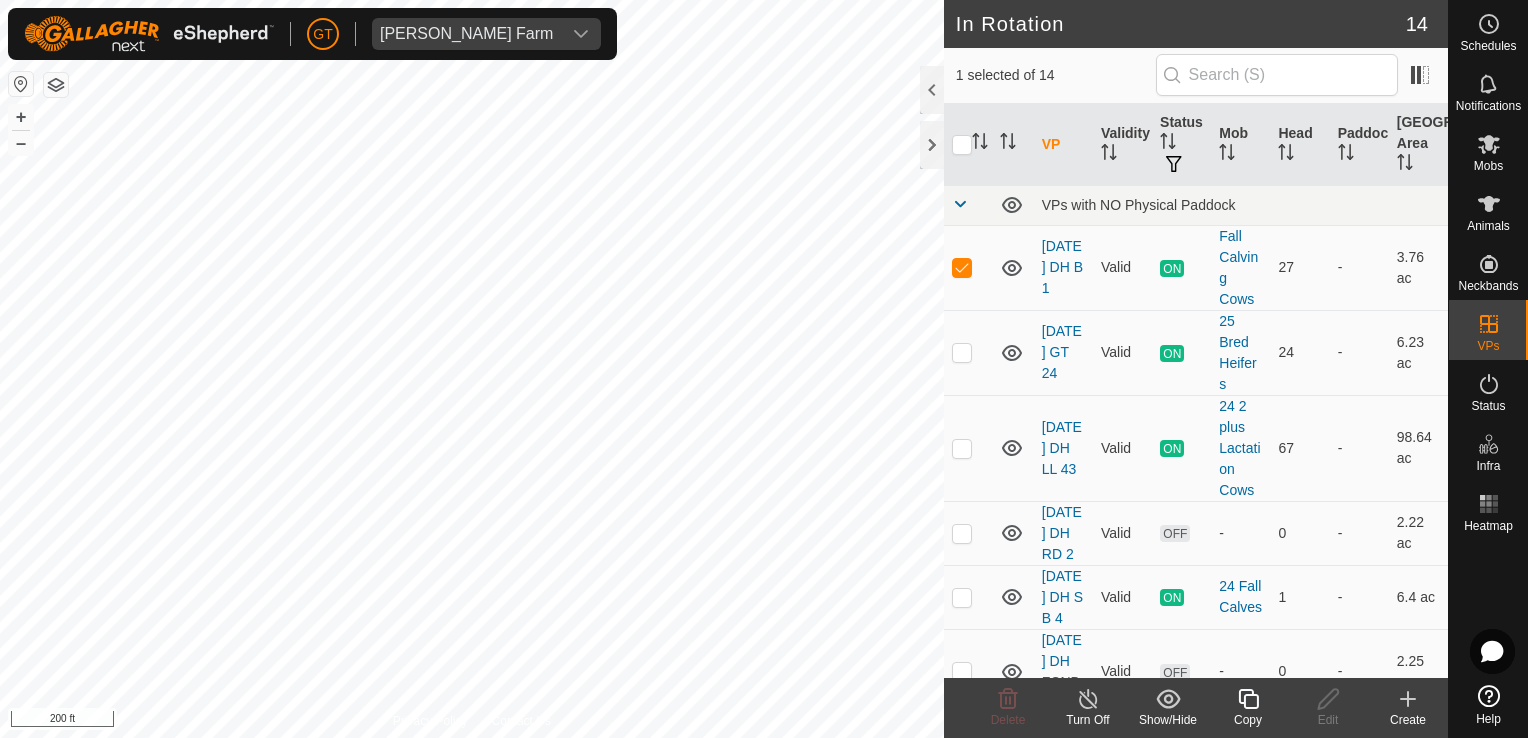 click 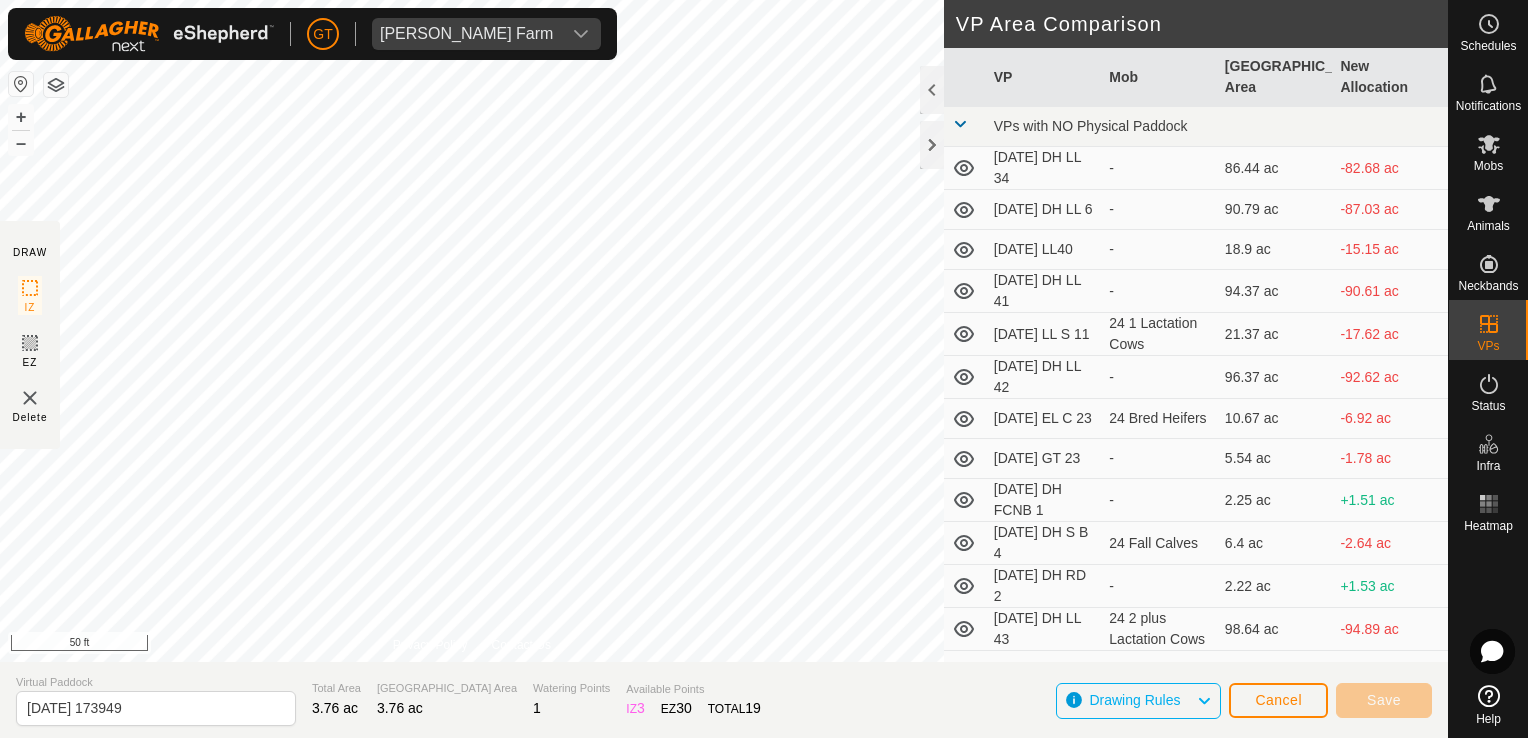 click on "DRAW IZ EZ Delete Privacy Policy Contact Us + – ⇧ i 50 ft VP Area Comparison     VP   Mob   Grazing Area   New Allocation  VPs with NO Physical Paddock  2025-07-16   DH LL 34  -  86.44 ac  -82.68 ac  2025-07-22   DH  LL  6  -  90.79 ac  -87.03 ac  2025-07-22   LL40  -  18.9 ac  -15.15 ac  2025-07-27   DH LL 41  -  94.37 ac  -90.61 ac  2025-07-27   LL  S  11   24 1 Lactation Cows   21.37 ac  -17.62 ac  2025-07-28   DH LL  42  -  96.37 ac  -92.62 ac  2025-07-28   EL  C  23   24 Bred Heifers   10.67 ac  -6.92 ac  2025-07-28   GT 23  -  5.54 ac  -1.78 ac  2025-07-28  DH  FCNB 1  -  2.25 ac  +1.51 ac  2025-07-28  DH  S B 4   24 Fall Calves   6.4 ac  -2.64 ac  2025-07-29  DH  RD 2  -  2.22 ac  +1.53 ac  2025-07-29  DH LL 43   24 2 plus Lactation Cows   98.64 ac  -94.89 ac  2025-07-29  GT 24   25 Bred Heifers   6.23 ac  -2.47 ac Virtual Paddock 2025-07-30 173949 Total Area 3.76 ac Grazing Area 3.76 ac Watering Points 1 Available Points  IZ   3  EZ  30  TOTAL   19 Drawing Rules Cancel Save" 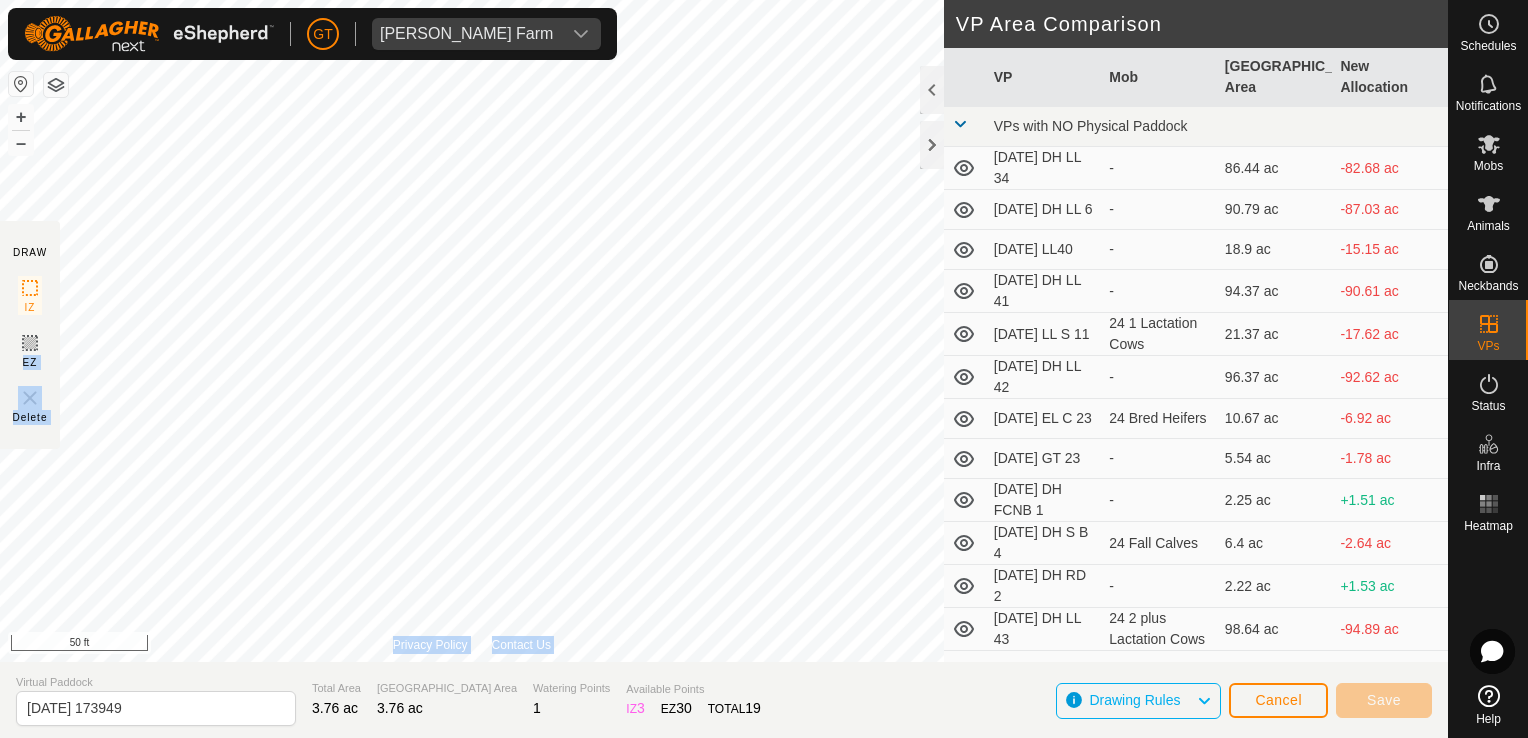 click on "DRAW IZ EZ Delete Privacy Policy Contact Us + – ⇧ i 50 ft VP Area Comparison     VP   Mob   Grazing Area   New Allocation  VPs with NO Physical Paddock  2025-07-16   DH LL 34  -  86.44 ac  -82.68 ac  2025-07-22   DH  LL  6  -  90.79 ac  -87.03 ac  2025-07-22   LL40  -  18.9 ac  -15.15 ac  2025-07-27   DH LL 41  -  94.37 ac  -90.61 ac  2025-07-27   LL  S  11   24 1 Lactation Cows   21.37 ac  -17.62 ac  2025-07-28   DH LL  42  -  96.37 ac  -92.62 ac  2025-07-28   EL  C  23   24 Bred Heifers   10.67 ac  -6.92 ac  2025-07-28   GT 23  -  5.54 ac  -1.78 ac  2025-07-28  DH  FCNB 1  -  2.25 ac  +1.51 ac  2025-07-28  DH  S B 4   24 Fall Calves   6.4 ac  -2.64 ac  2025-07-29  DH  RD 2  -  2.22 ac  +1.53 ac  2025-07-29  DH LL 43   24 2 plus Lactation Cows   98.64 ac  -94.89 ac  2025-07-29  GT 24   25 Bred Heifers   6.23 ac  -2.47 ac" 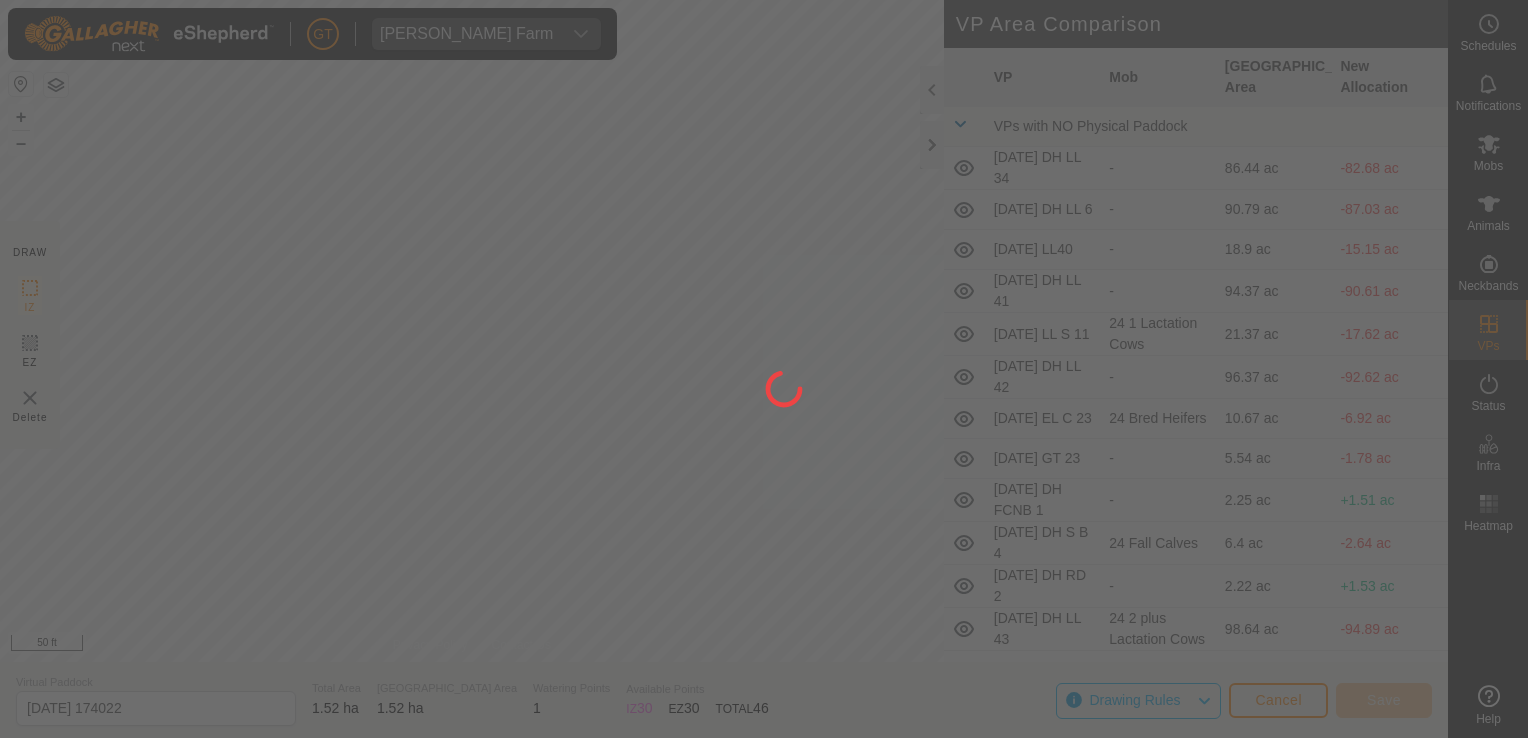 scroll, scrollTop: 0, scrollLeft: 0, axis: both 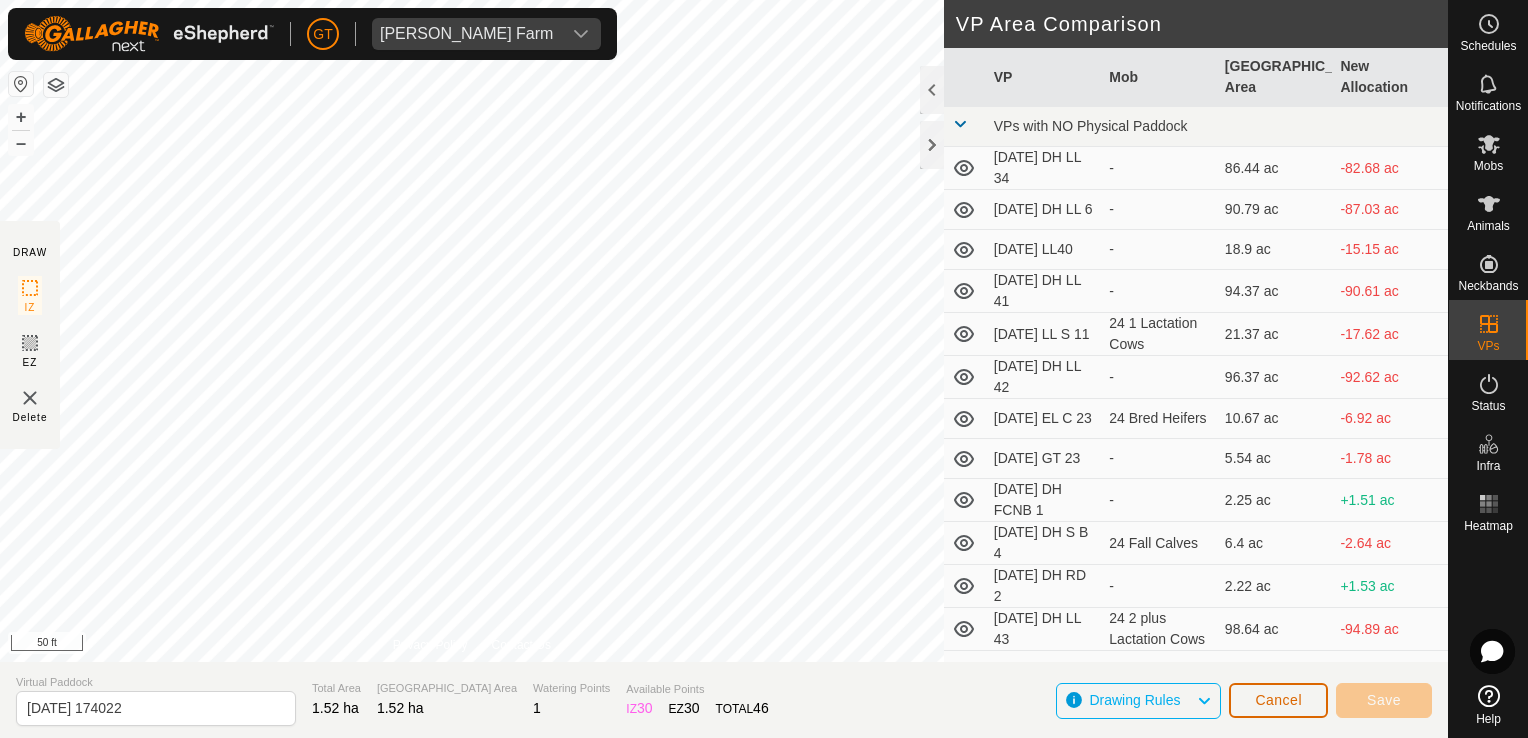 click on "Cancel" 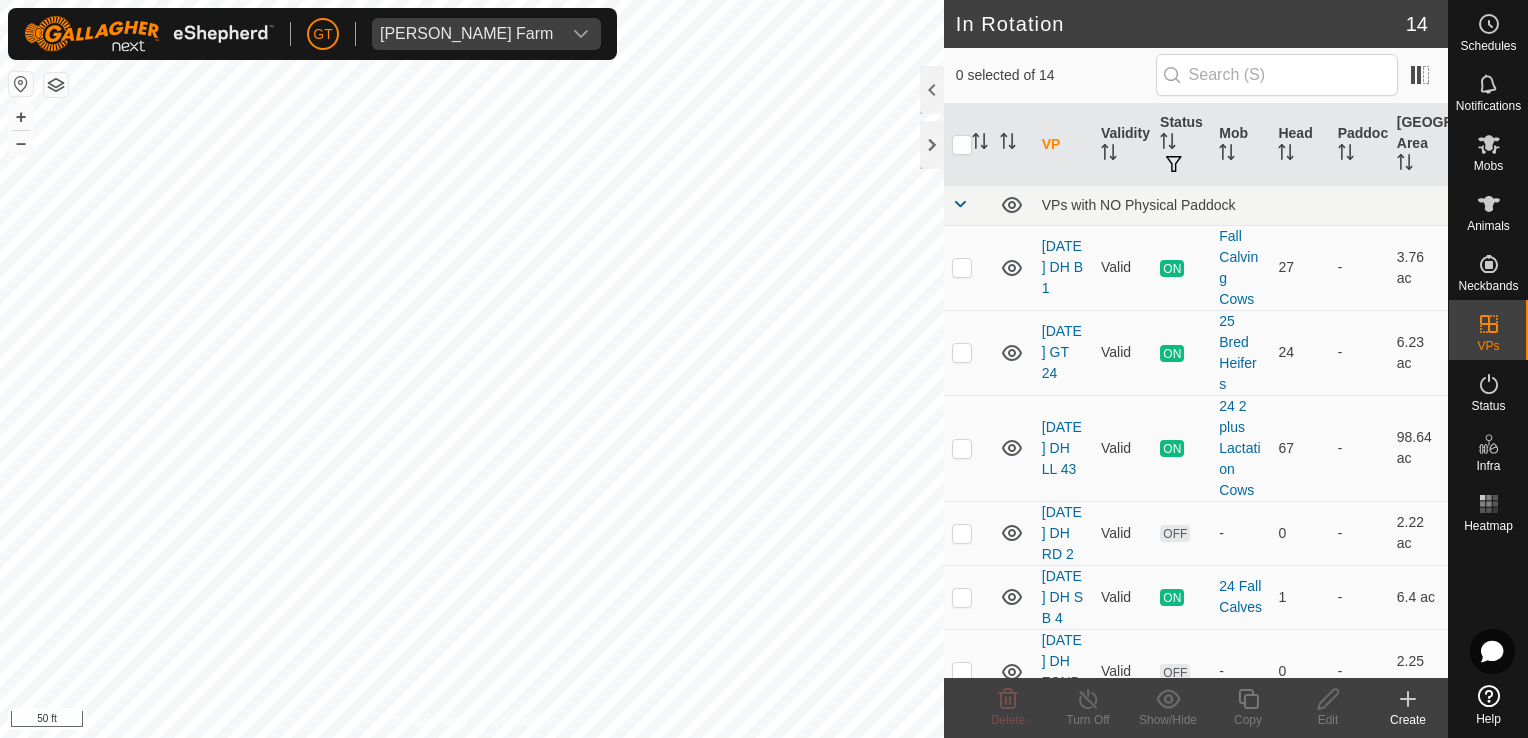 checkbox on "true" 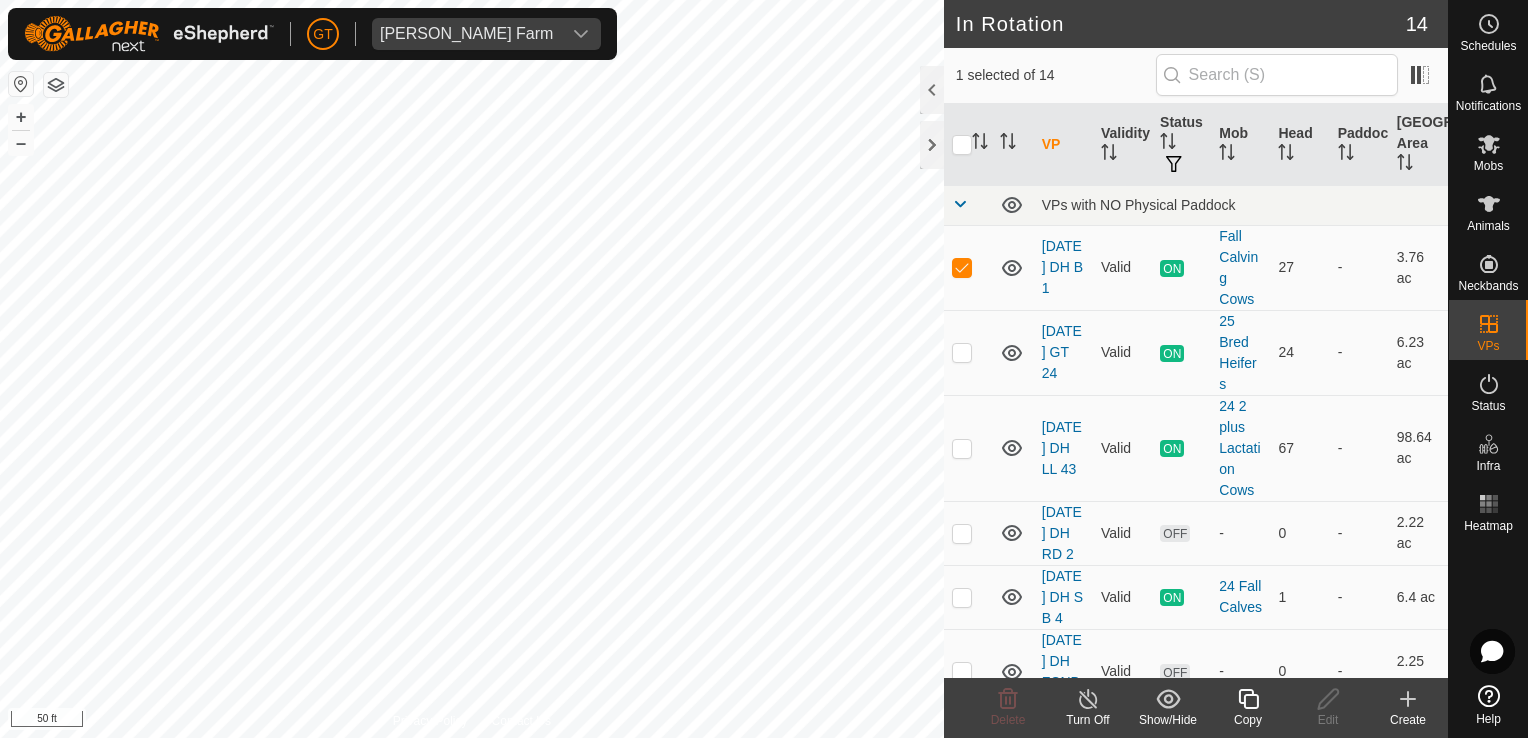 click 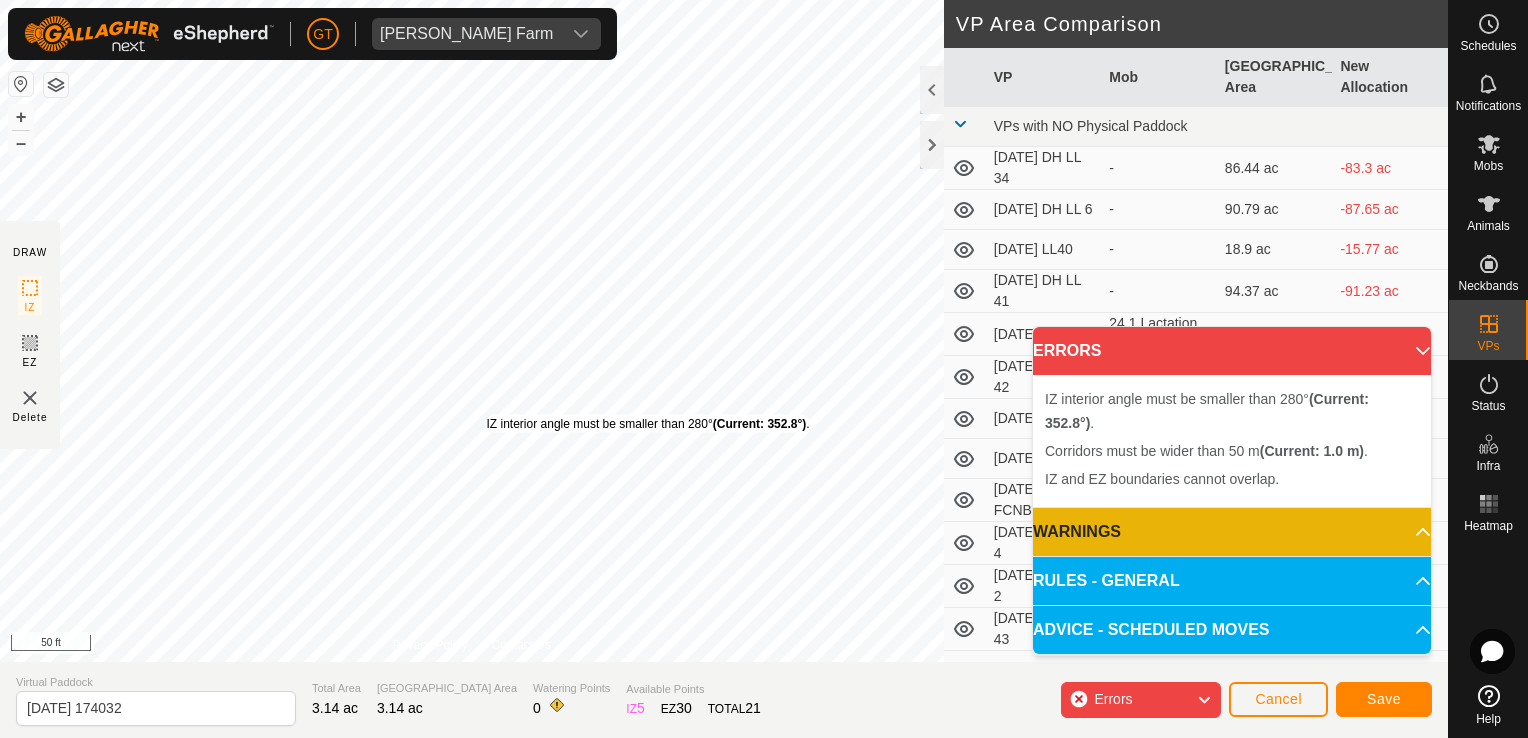 click on "IZ interior angle must be smaller than 280°  (Current: 352.8°) ." at bounding box center (648, 424) 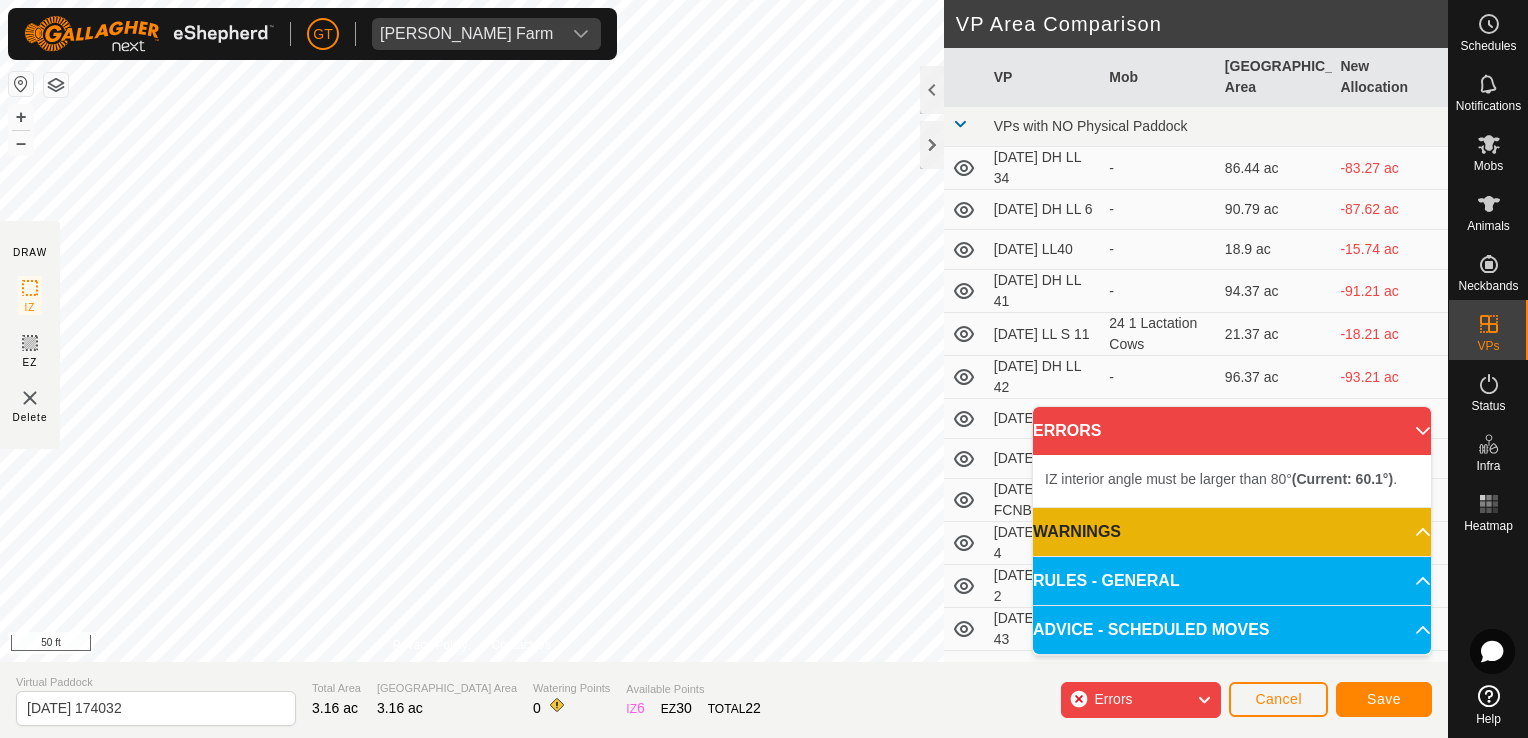 click on "IZ interior angle must be larger than 80°  (Current: 60.1°) ." at bounding box center (370, 375) 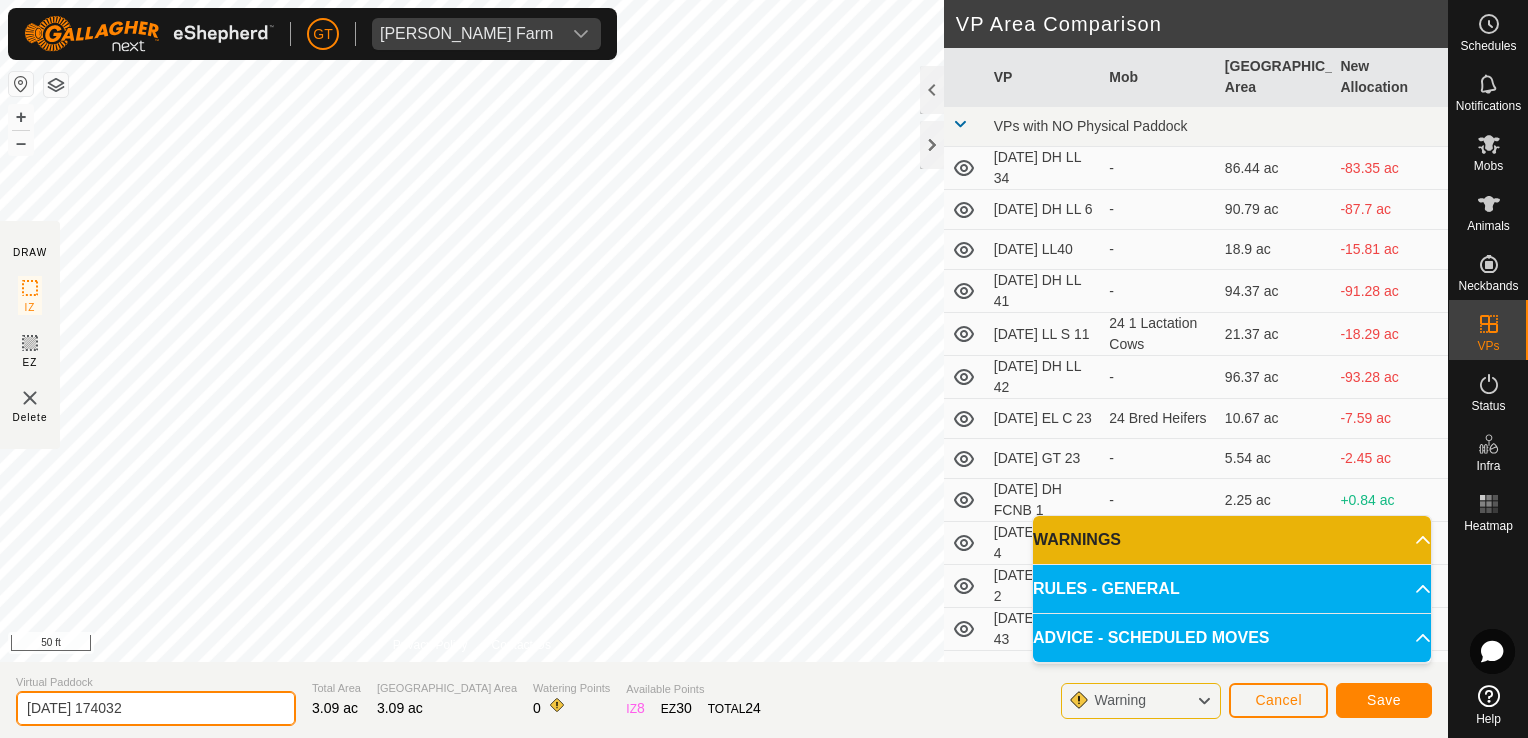 click on "[DATE] 174032" 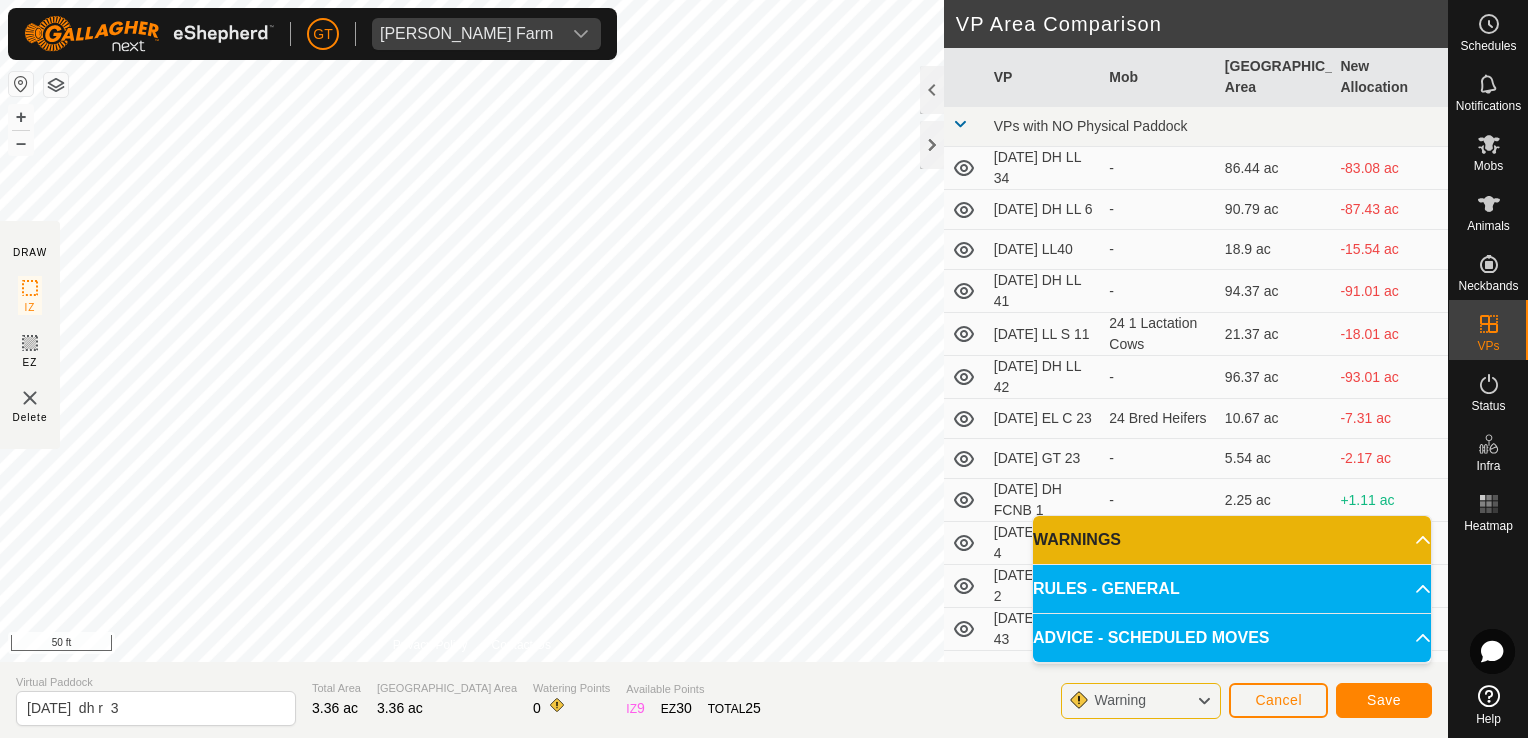 click on "[PERSON_NAME] Farm Schedules Notifications Mobs Animals Neckbands VPs Status Infra Heatmap Help DRAW IZ EZ Delete Privacy Policy Contact Us IZ interior angle must be larger than 80°  (Current: 26.5°) . + – ⇧ i 50 ft VP Area Comparison     VP   Mob   [GEOGRAPHIC_DATA] Area   New Allocation  VPs with NO Physical Paddock  [DATE]   DH LL 34  -  86.44 ac  -83.08 ac  [DATE]   DH  LL  6  -  90.79 ac  -87.43 ac  [DATE]   LL40  -  18.9 ac  -15.54 ac  [DATE]   DH LL 41  -  94.37 ac  -91.01 ac  [DATE]   LL  S  11   24 1 Lactation Cows   21.37 ac  -18.01 ac  [DATE]   DH LL  42  -  96.37 ac  -93.01 ac  [DATE]   EL  C  23   24 Bred Heifers   10.67 ac  -7.31 ac  [DATE]   GT 23  -  5.54 ac  -2.17 ac  [DATE]  DH  FCNB 1  -  2.25 ac  +1.11 ac  [DATE]  DH  S B 4   24 Fall Calves   6.4 ac  -3.04 ac  [DATE]  DH  RD 2  -  2.22 ac  +1.14 ac  [DATE]  DH LL 43   24 2 plus Lactation Cows   98.64 ac  -95.28 ac  [DATE]  GT 24   25 Bred Heifers   6.23 ac  -2.87 ac Virtual Paddock Total Area 0" 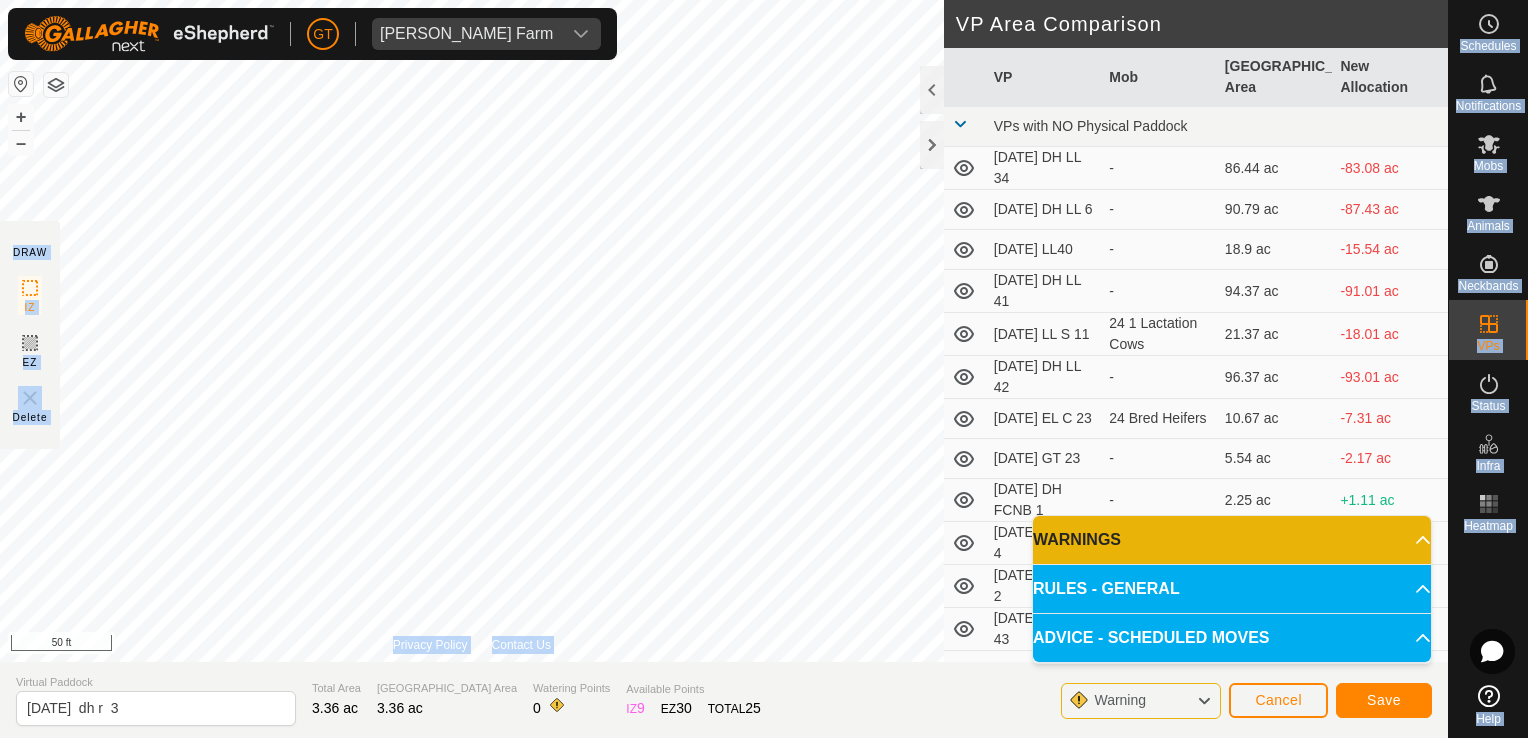 click on "[PERSON_NAME] Farm Schedules Notifications Mobs Animals Neckbands VPs Status Infra Heatmap Help DRAW IZ EZ Delete Privacy Policy Contact Us IZ interior angle must be larger than 80°  (Current: 26.5°) . + – ⇧ i 50 ft VP Area Comparison     VP   Mob   [GEOGRAPHIC_DATA] Area   New Allocation  VPs with NO Physical Paddock  [DATE]   DH LL 34  -  86.44 ac  -83.08 ac  [DATE]   DH  LL  6  -  90.79 ac  -87.43 ac  [DATE]   LL40  -  18.9 ac  -15.54 ac  [DATE]   DH LL 41  -  94.37 ac  -91.01 ac  [DATE]   LL  S  11   24 1 Lactation Cows   21.37 ac  -18.01 ac  [DATE]   DH LL  42  -  96.37 ac  -93.01 ac  [DATE]   EL  C  23   24 Bred Heifers   10.67 ac  -7.31 ac  [DATE]   GT 23  -  5.54 ac  -2.17 ac  [DATE]  DH  FCNB 1  -  2.25 ac  +1.11 ac  [DATE]  DH  S B 4   24 Fall Calves   6.4 ac  -3.04 ac  [DATE]  DH  RD 2  -  2.22 ac  +1.14 ac  [DATE]  DH LL 43   24 2 plus Lactation Cows   98.64 ac  -95.28 ac  [DATE]  GT 24   25 Bred Heifers   6.23 ac  -2.87 ac Virtual Paddock Total Area 0" 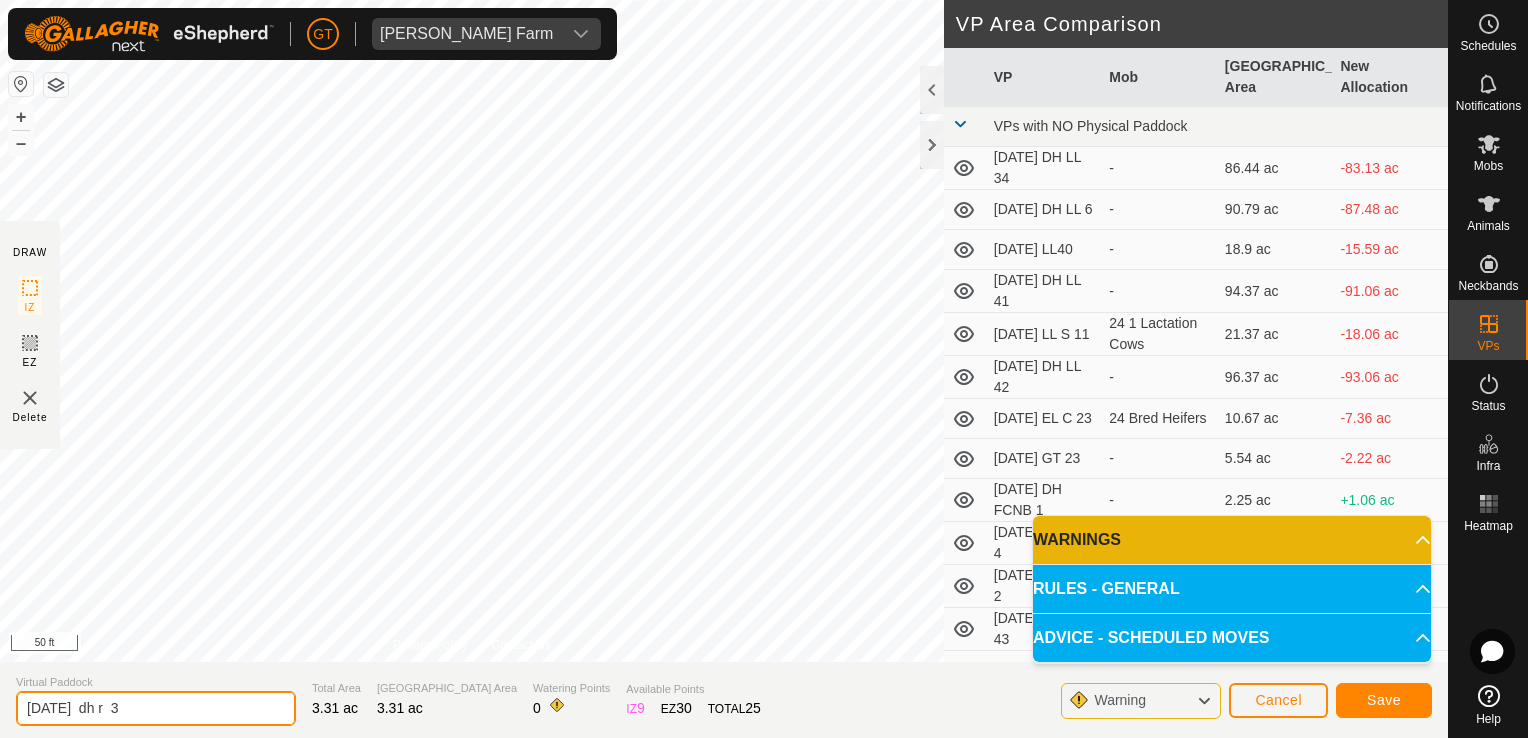 click on "Virtual Paddock [DATE]  dh r  3" 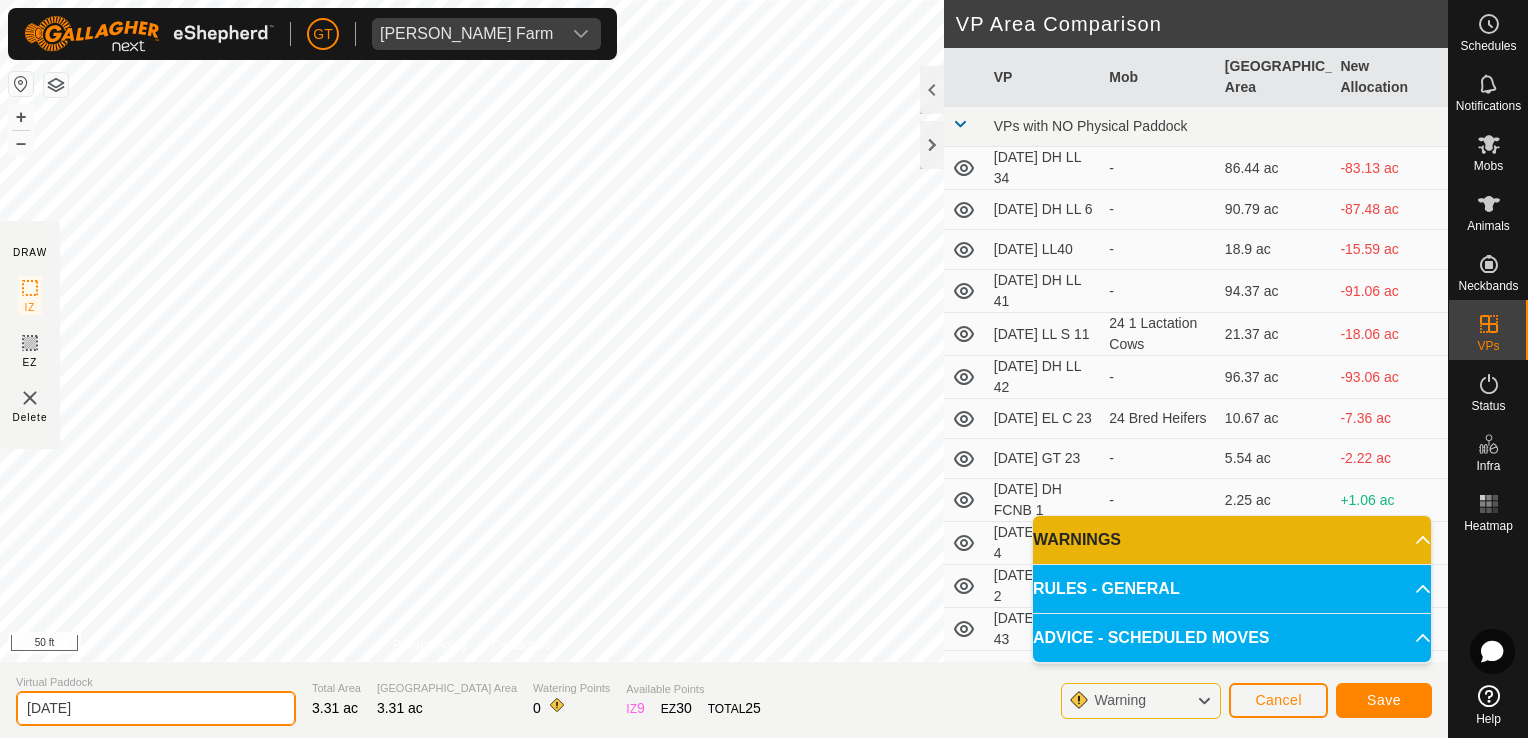 type on "[DATE]" 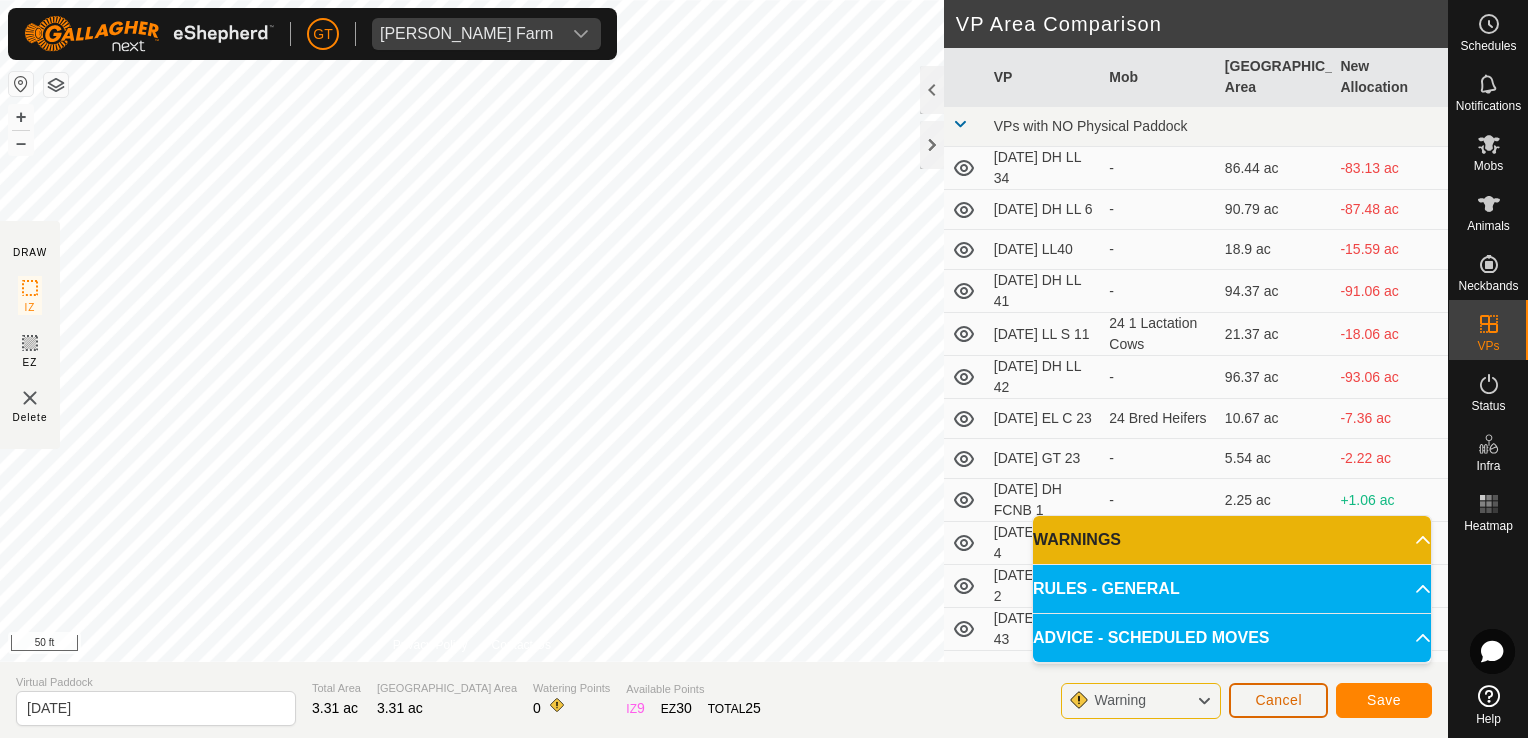 click on "Cancel" 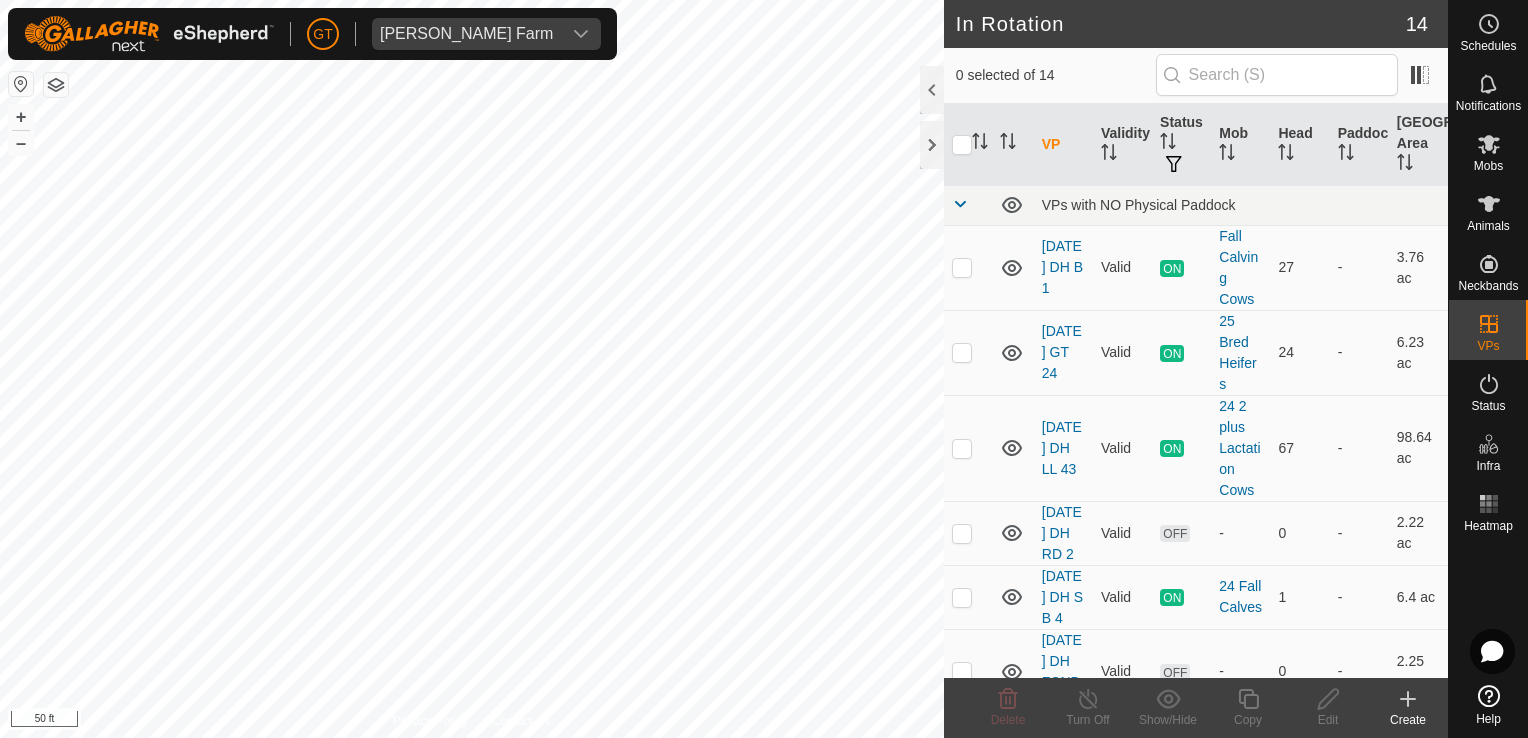 checkbox on "true" 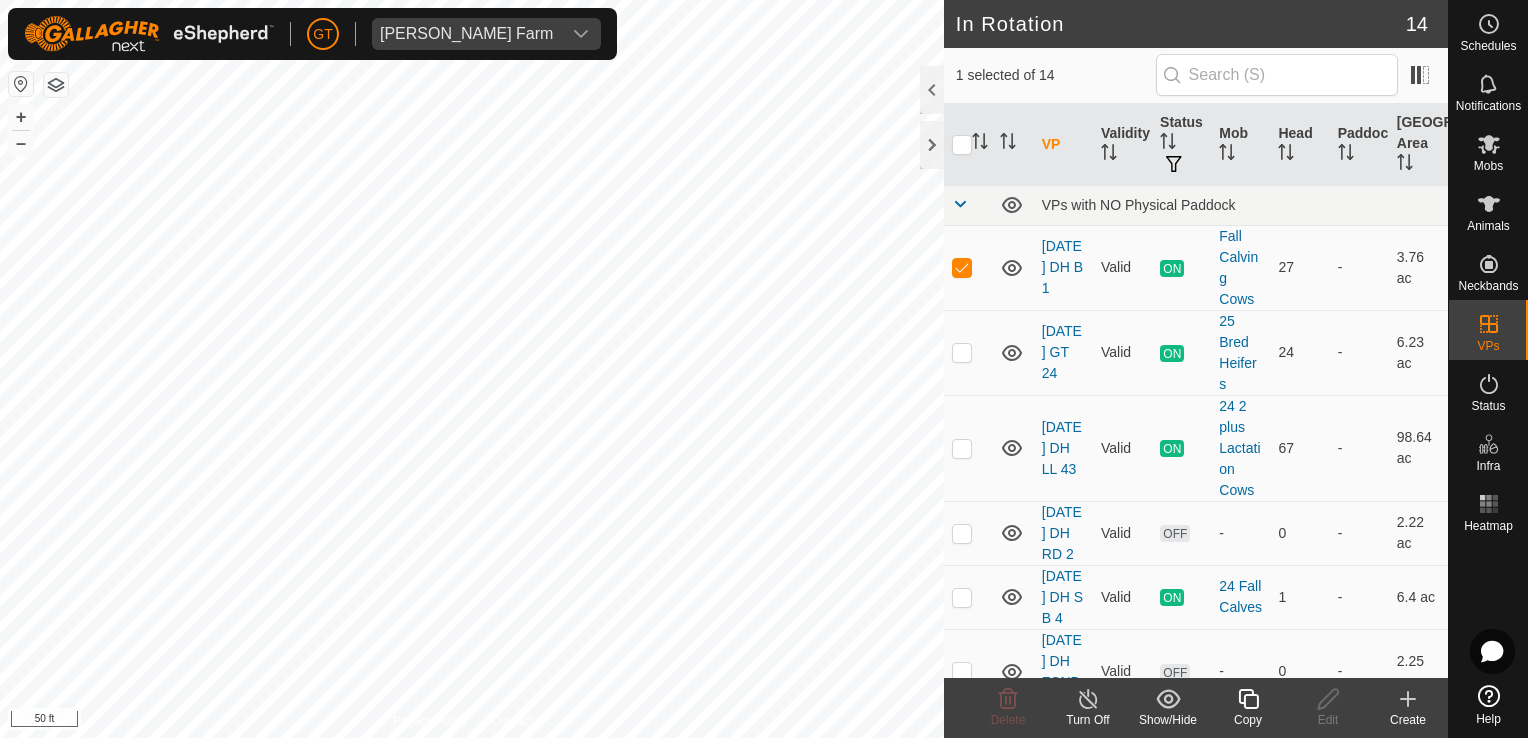 click on "Copy" 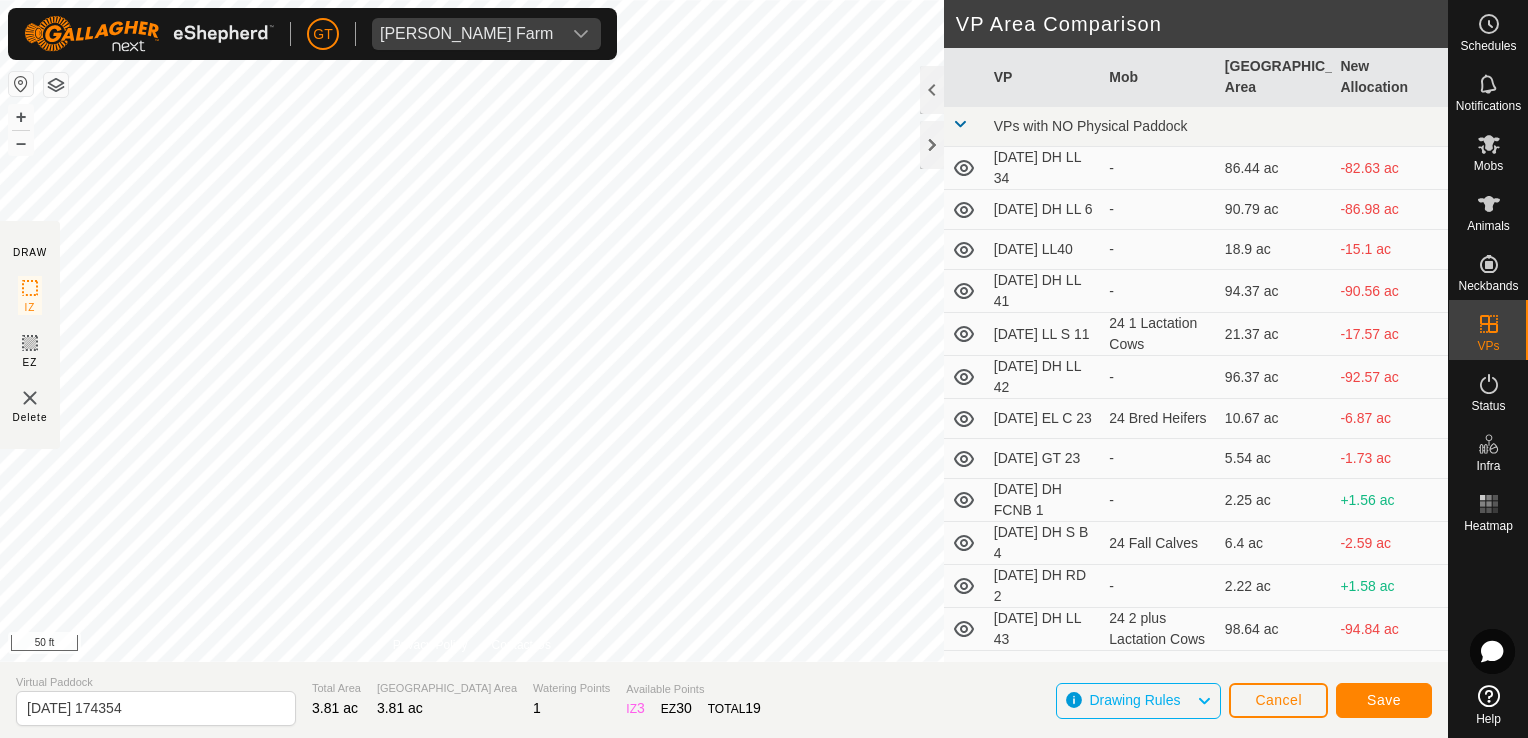 click on "DRAW IZ EZ Delete Privacy Policy Contact Us + – ⇧ i 50 ft VP Area Comparison     VP   Mob   Grazing Area   New Allocation  VPs with NO Physical Paddock  [DATE]   DH LL 34  -  86.44 ac  -82.63 ac  [DATE]   DH  LL  6  -  90.79 ac  -86.98 ac  [DATE]   LL40  -  18.9 ac  -15.1 ac  [DATE]   DH LL 41  -  94.37 ac  -90.56 ac  [DATE]   LL  S  11   24 1 Lactation Cows   21.37 ac  -17.57 ac  [DATE]   DH LL  42  -  96.37 ac  -92.57 ac  [DATE]   EL  C  23   24 Bred Heifers   10.67 ac  -6.87 ac  [DATE]   GT 23  -  5.54 ac  -1.73 ac  [DATE]  DH  FCNB 1  -  2.25 ac  +1.56 ac  [DATE]  DH  S B 4   24 Fall Calves   6.4 ac  -2.59 ac  [DATE]  DH  RD 2  -  2.22 ac  +1.58 ac  [DATE]  DH LL 43   24 2 plus Lactation Cows   98.64 ac  -94.84 ac  [DATE]  GT 24   25 Bred Heifers   6.23 ac  -2.42 ac" 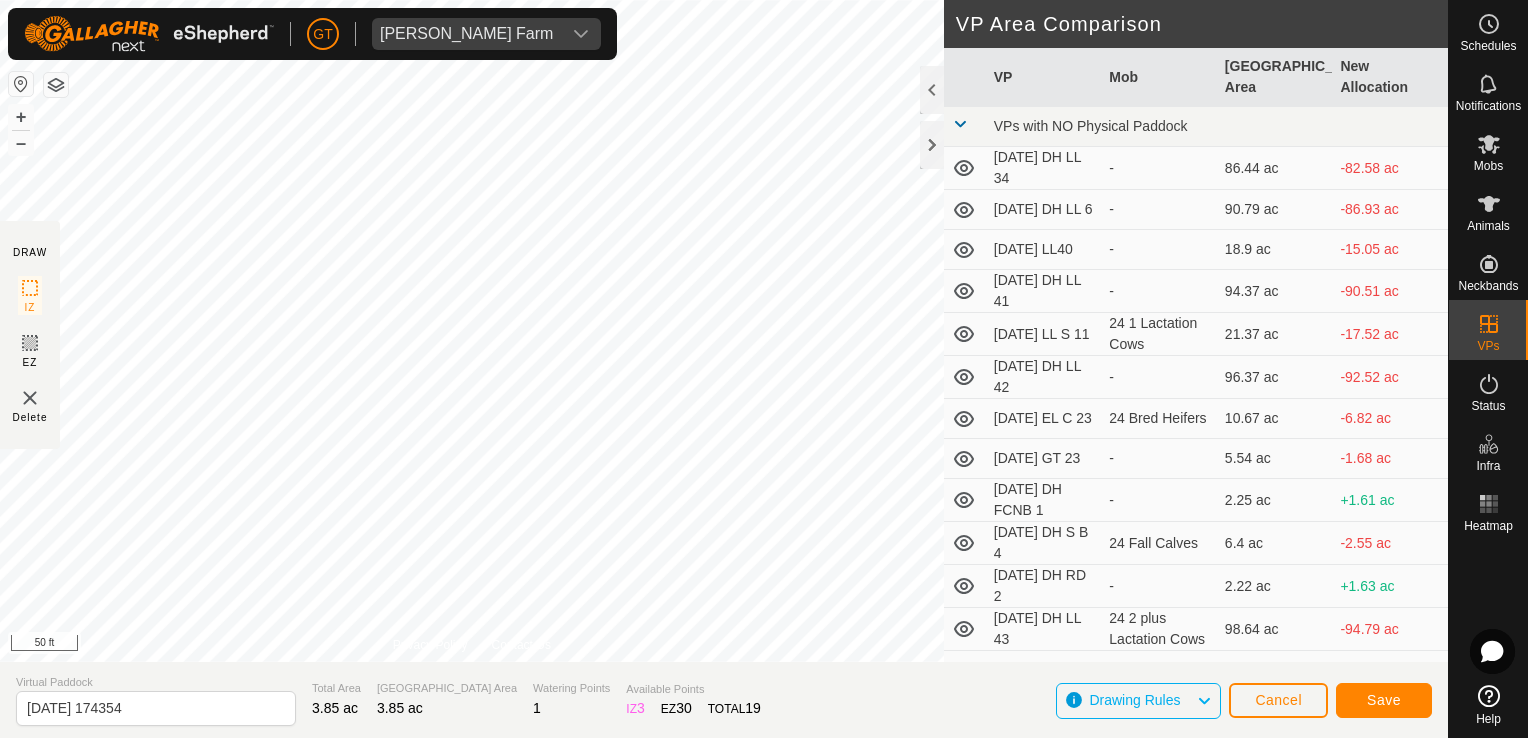 click on "DRAW IZ EZ Delete Privacy Policy Contact Us + – ⇧ i 50 ft VP Area Comparison     VP   Mob   Grazing Area   New Allocation  VPs with NO Physical Paddock  [DATE]   DH LL 34  -  86.44 ac  -82.58 ac  [DATE]   DH  LL  6  -  90.79 ac  -86.93 ac  [DATE]   LL40  -  18.9 ac  -15.05 ac  [DATE]   DH LL 41  -  94.37 ac  -90.51 ac  [DATE]   LL  S  11   24 1 Lactation Cows   21.37 ac  -17.52 ac  [DATE]   DH LL  42  -  96.37 ac  -92.52 ac  [DATE]   EL  C  23   24 Bred Heifers   10.67 ac  -6.82 ac  [DATE]   GT 23  -  5.54 ac  -1.68 ac  [DATE]  DH  FCNB 1  -  2.25 ac  +1.61 ac  [DATE]  DH  S B 4   24 Fall Calves   6.4 ac  -2.55 ac  [DATE]  DH  RD 2  -  2.22 ac  +1.63 ac  [DATE]  DH LL 43   24 2 plus Lactation Cows   98.64 ac  -94.79 ac  [DATE]  GT 24   25 Bred Heifers   6.23 ac  -2.37 ac" 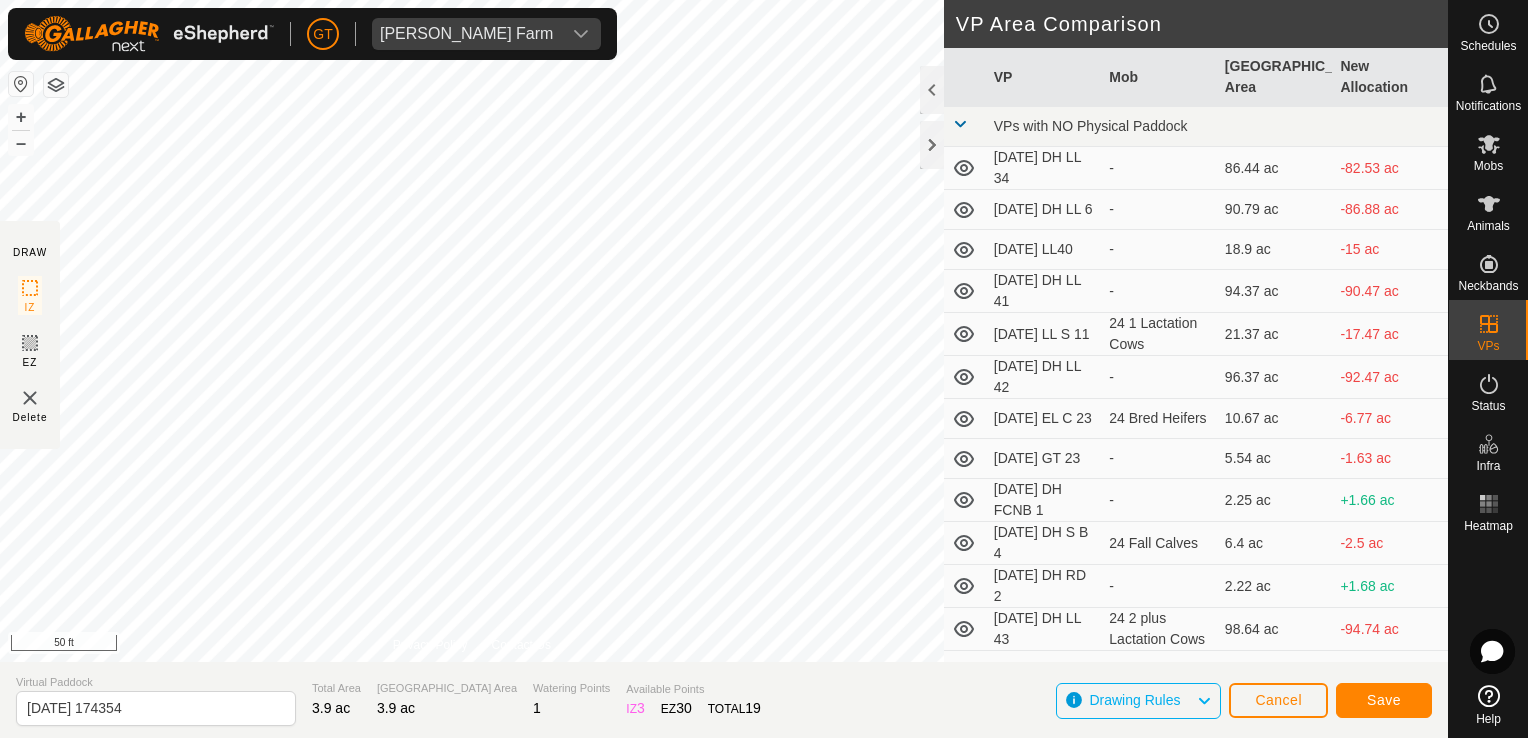 click on "DRAW IZ EZ Delete Privacy Policy Contact Us + – ⇧ i 50 ft VP Area Comparison     VP   Mob   Grazing Area   New Allocation  VPs with NO Physical Paddock  [DATE]   DH LL 34  -  86.44 ac  -82.53 ac  [DATE]   DH  LL  6  -  90.79 ac  -86.88 ac  [DATE]   LL40  -  18.9 ac  -15 ac  [DATE]   DH LL 41  -  94.37 ac  -90.47 ac  [DATE]   LL  S  11   24 1 Lactation Cows   21.37 ac  -17.47 ac  [DATE]   DH LL  42  -  96.37 ac  -92.47 ac  [DATE]   EL  C  23   24 Bred Heifers   10.67 ac  -6.77 ac  [DATE]   GT 23  -  5.54 ac  -1.63 ac  [DATE]  DH  FCNB 1  -  2.25 ac  +1.66 ac  [DATE]  DH  S B 4   24 Fall Calves   6.4 ac  -2.5 ac  [DATE]  DH  RD 2  -  2.22 ac  +1.68 ac  [DATE]  DH LL 43   24 2 plus Lactation Cows   98.64 ac  -94.74 ac  [DATE]  GT 24   25 Bred Heifers   6.23 ac  -2.32 ac" 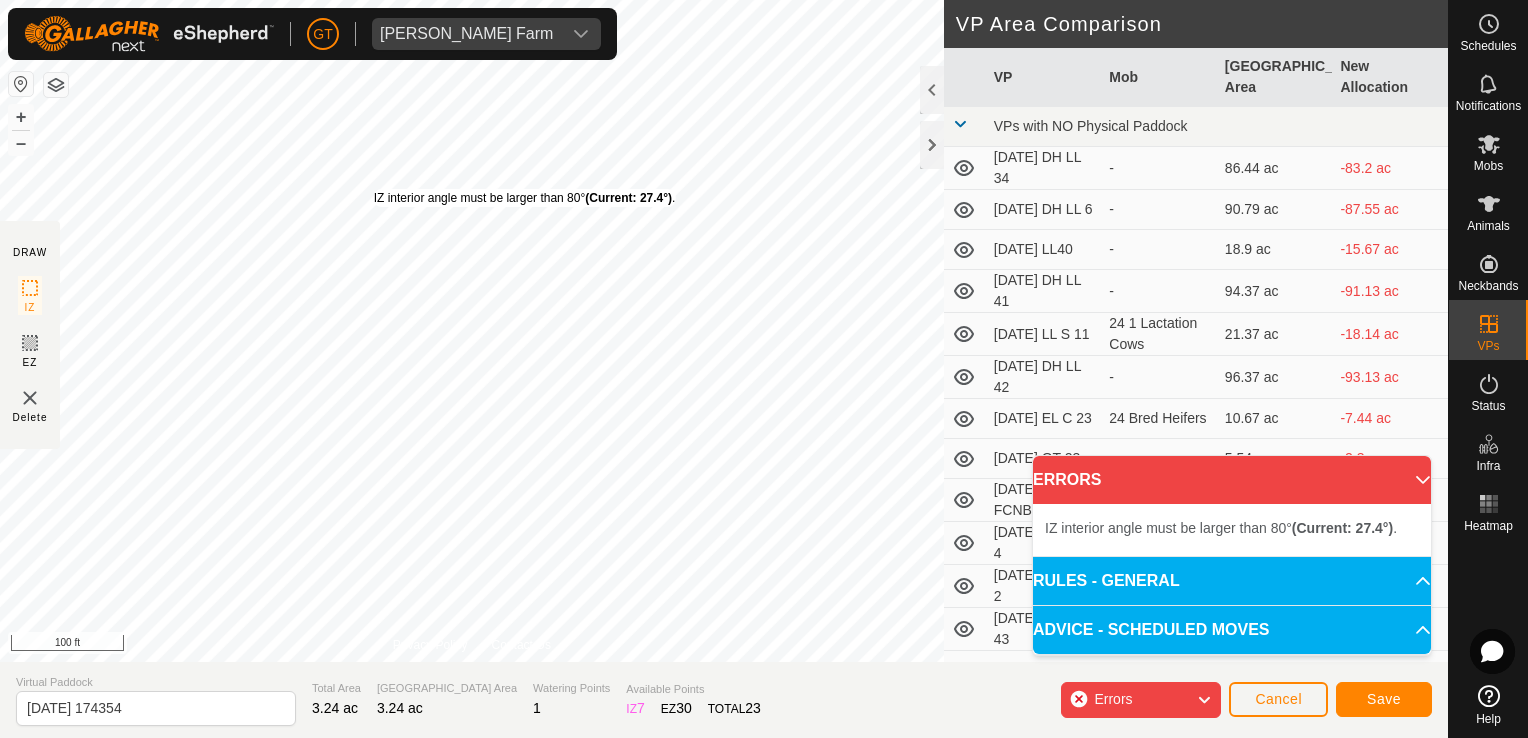 drag, startPoint x: 240, startPoint y: 43, endPoint x: 375, endPoint y: 189, distance: 198.84918 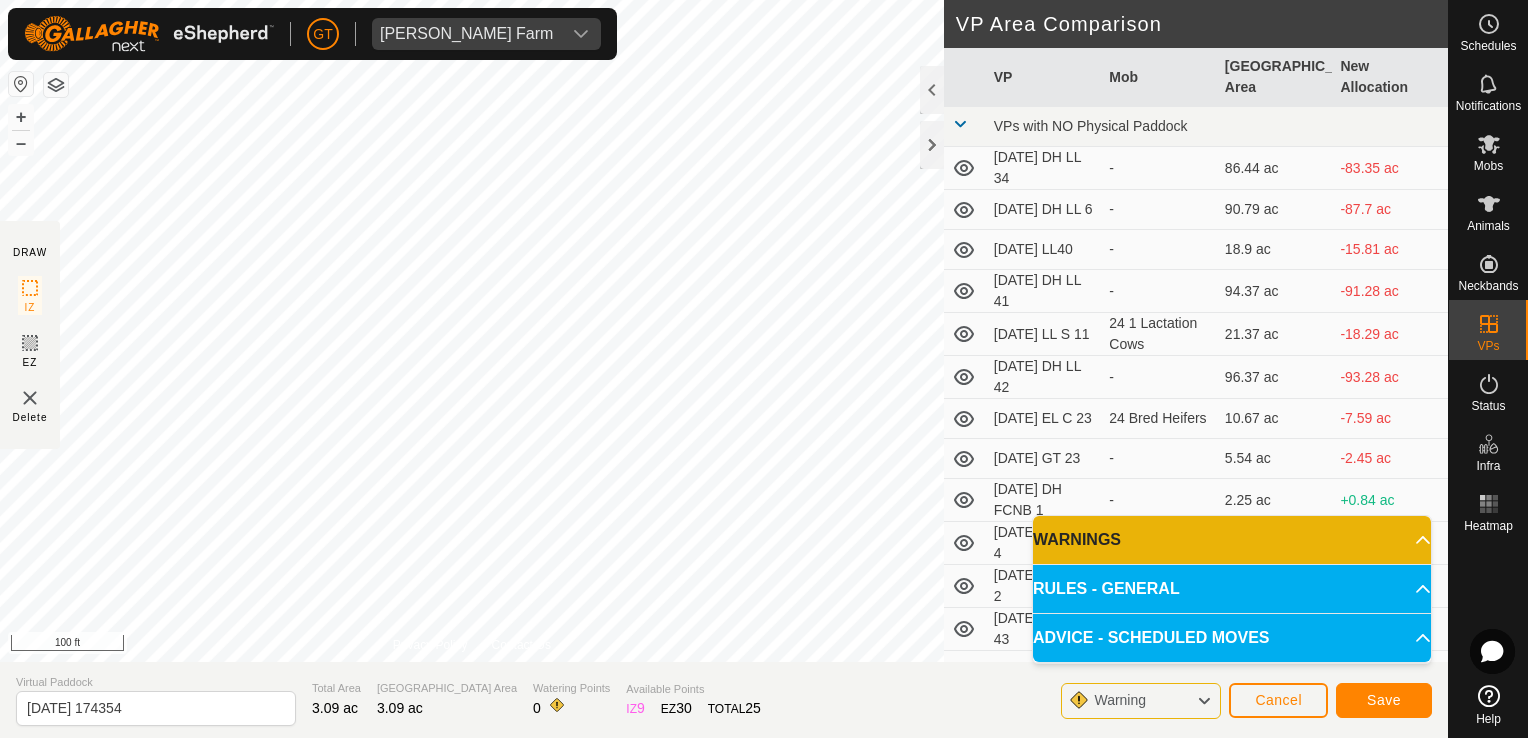 click on "DRAW IZ EZ Delete Privacy Policy Contact Us IZ interior angle must be larger than 80°  (Current: 27.4°) . + – ⇧ i 100 ft VP Area Comparison     VP   Mob   [GEOGRAPHIC_DATA] Area   New Allocation  VPs with NO Physical Paddock  [DATE]   DH LL 34  -  86.44 ac  -83.35 ac  [DATE]   DH  LL  6  -  90.79 ac  -87.7 ac  [DATE]   LL40  -  18.9 ac  -15.81 ac  [DATE]   DH LL 41  -  94.37 ac  -91.28 ac  [DATE]   LL  S  11   24 1 Lactation Cows   21.37 ac  -18.29 ac  [DATE]   DH LL  42  -  96.37 ac  -93.28 ac  [DATE]   EL  C  23   24 Bred Heifers   10.67 ac  -7.59 ac  [DATE]   GT 23  -  5.54 ac  -2.45 ac  [DATE]  DH  FCNB 1  -  2.25 ac  +0.84 ac  [DATE]  DH  S B 4   24 Fall Calves   6.4 ac  -3.31 ac  [DATE]  DH  RD 2  -  2.22 ac  +0.86 ac  [DATE]  DH LL 43   24 2 plus Lactation Cows   98.64 ac  -95.56 ac  [DATE]  GT 24   25 Bred Heifers   6.23 ac  -3.14 ac" 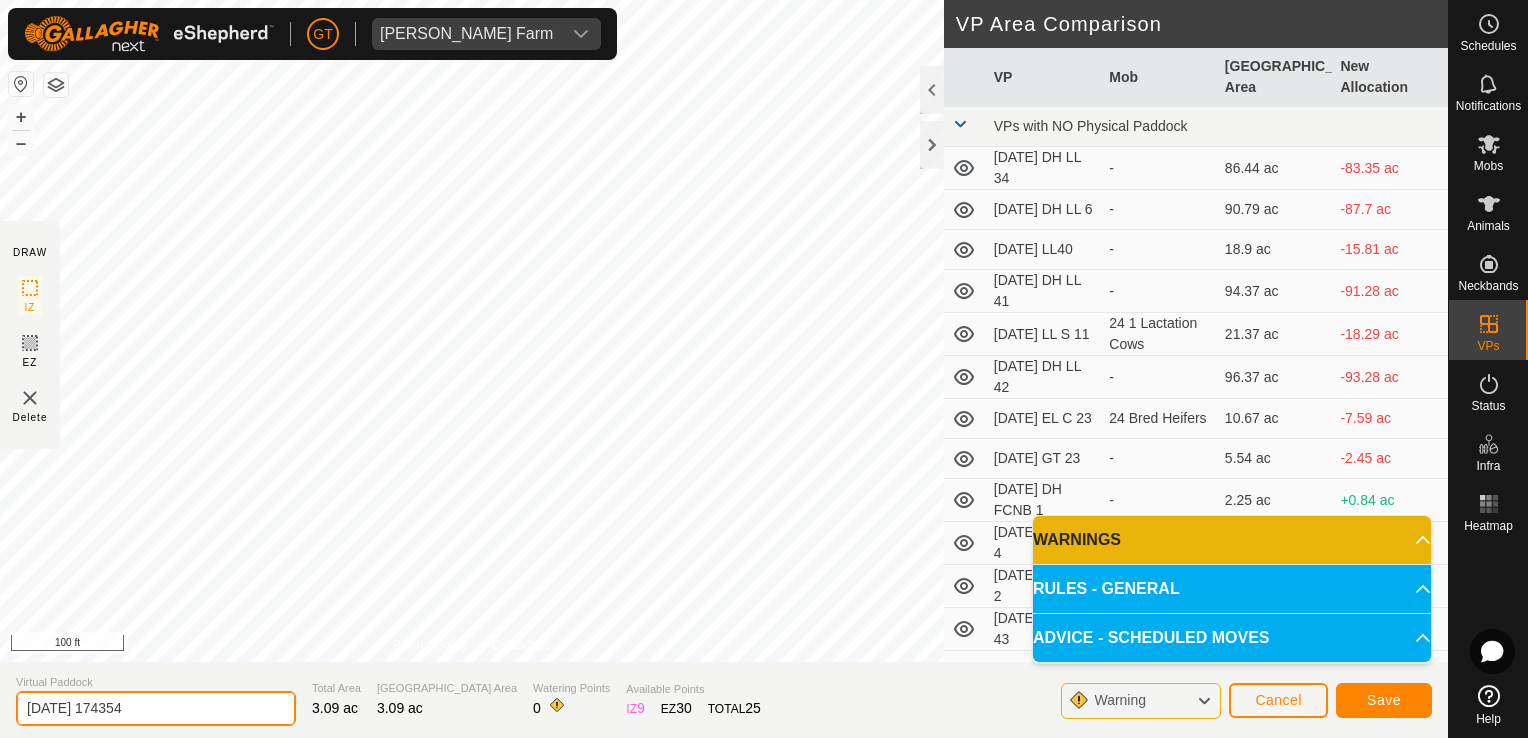 click on "[DATE] 174354" 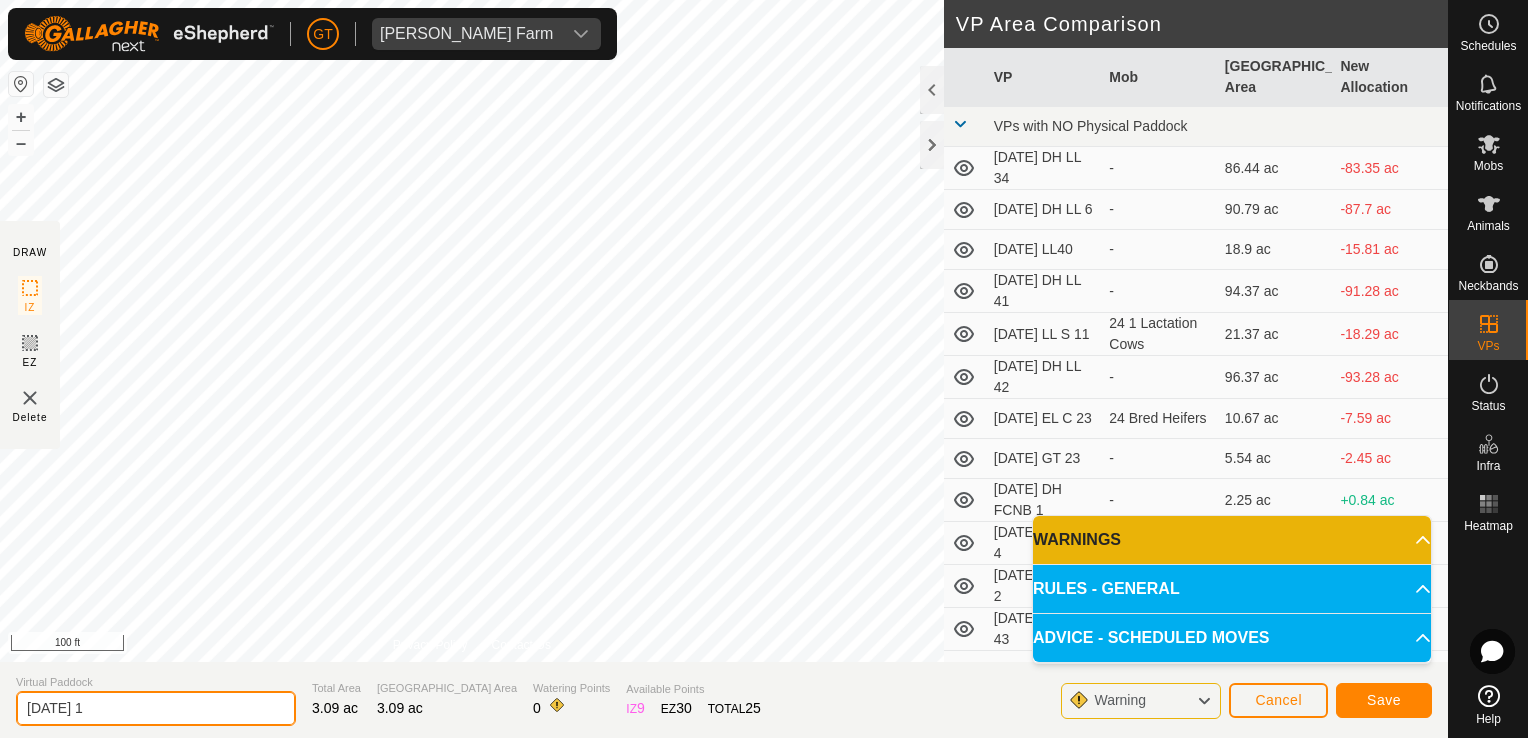 click on "[DATE] 1" 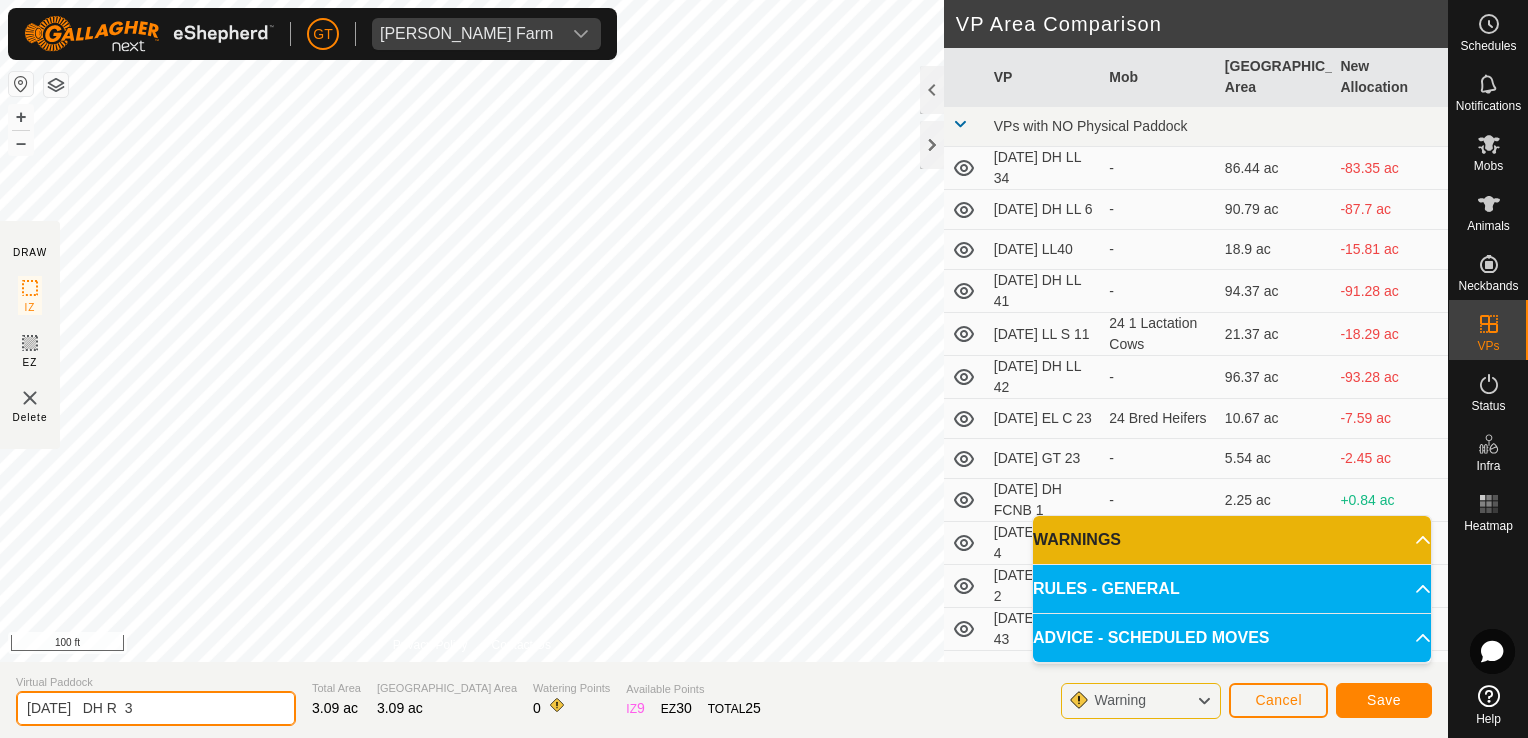 type on "[DATE]   DH R  3" 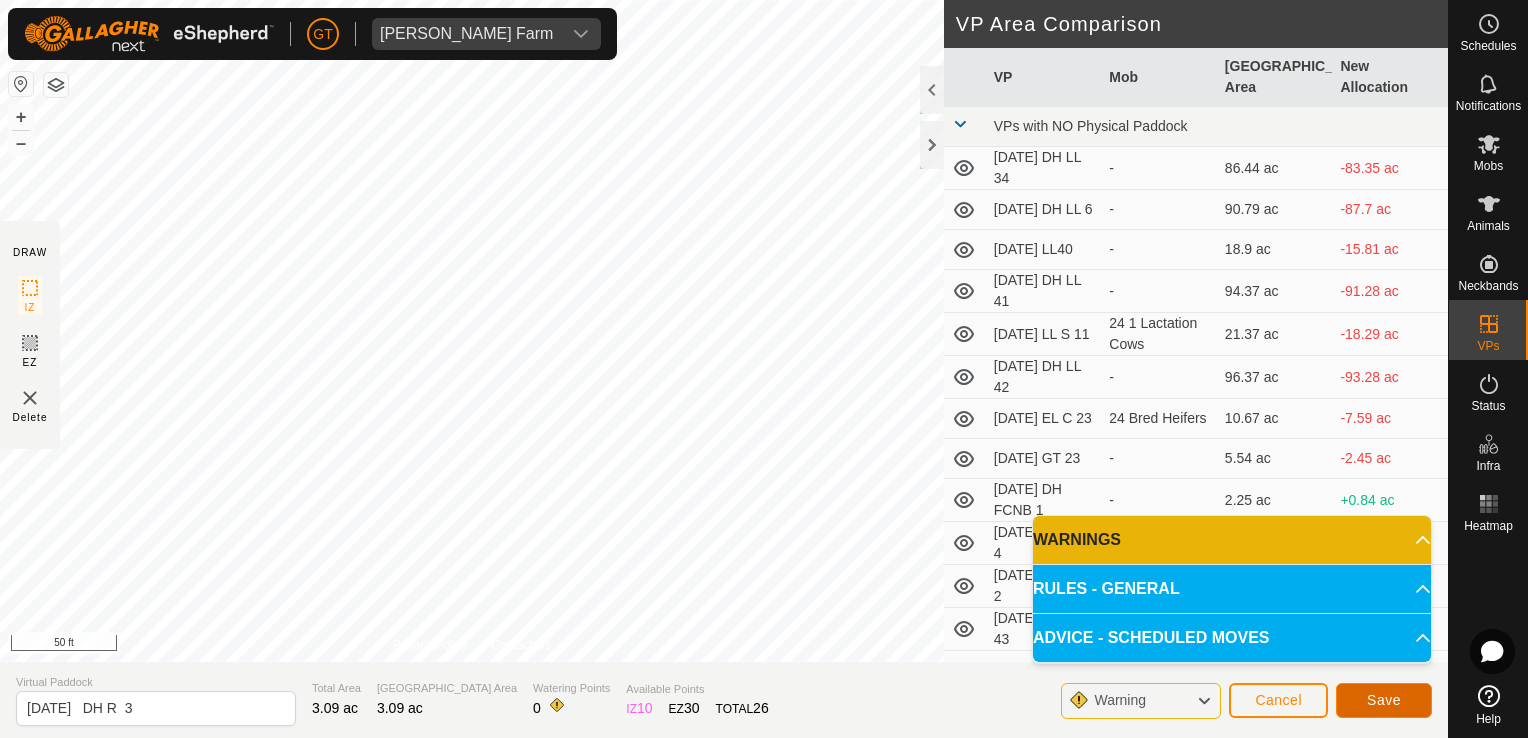 click on "Save" 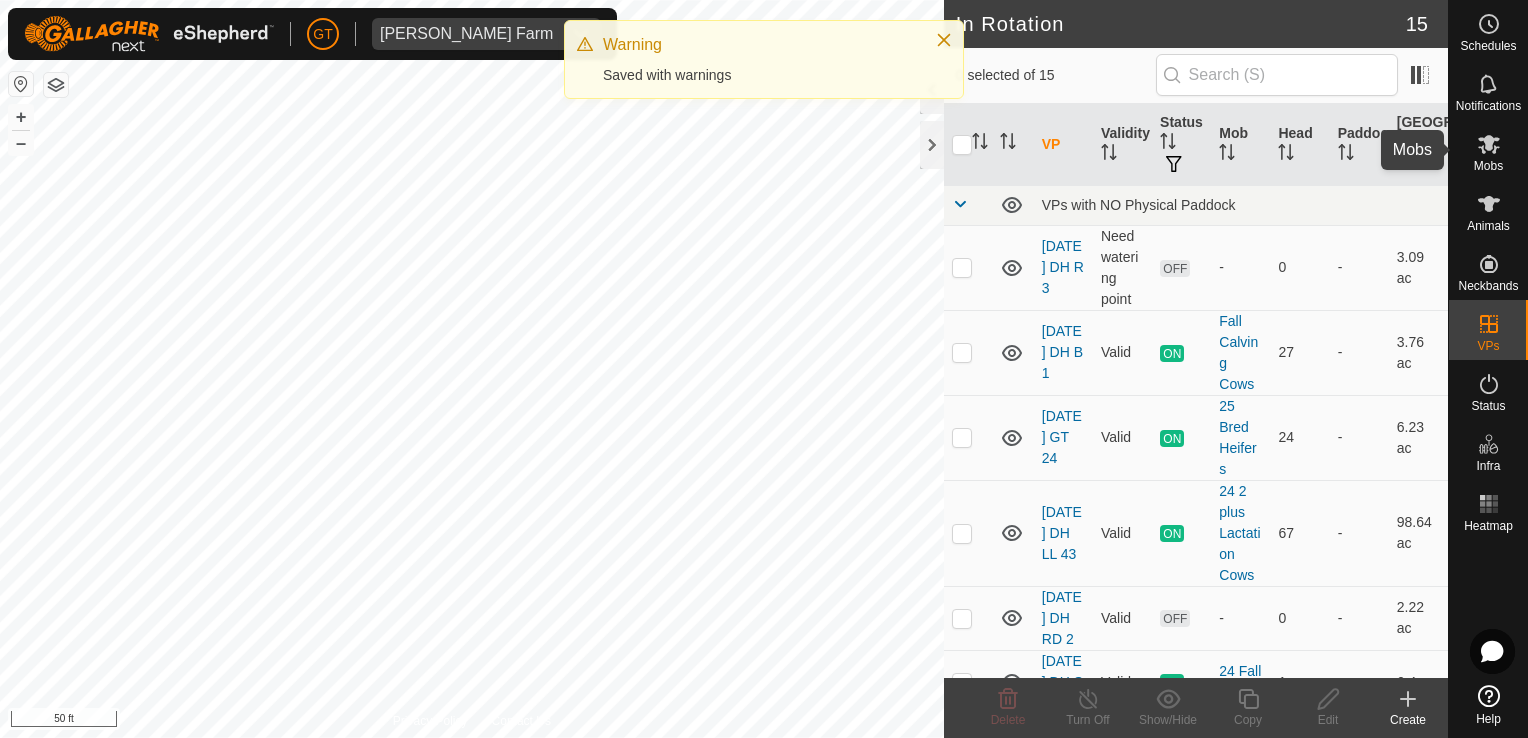 click 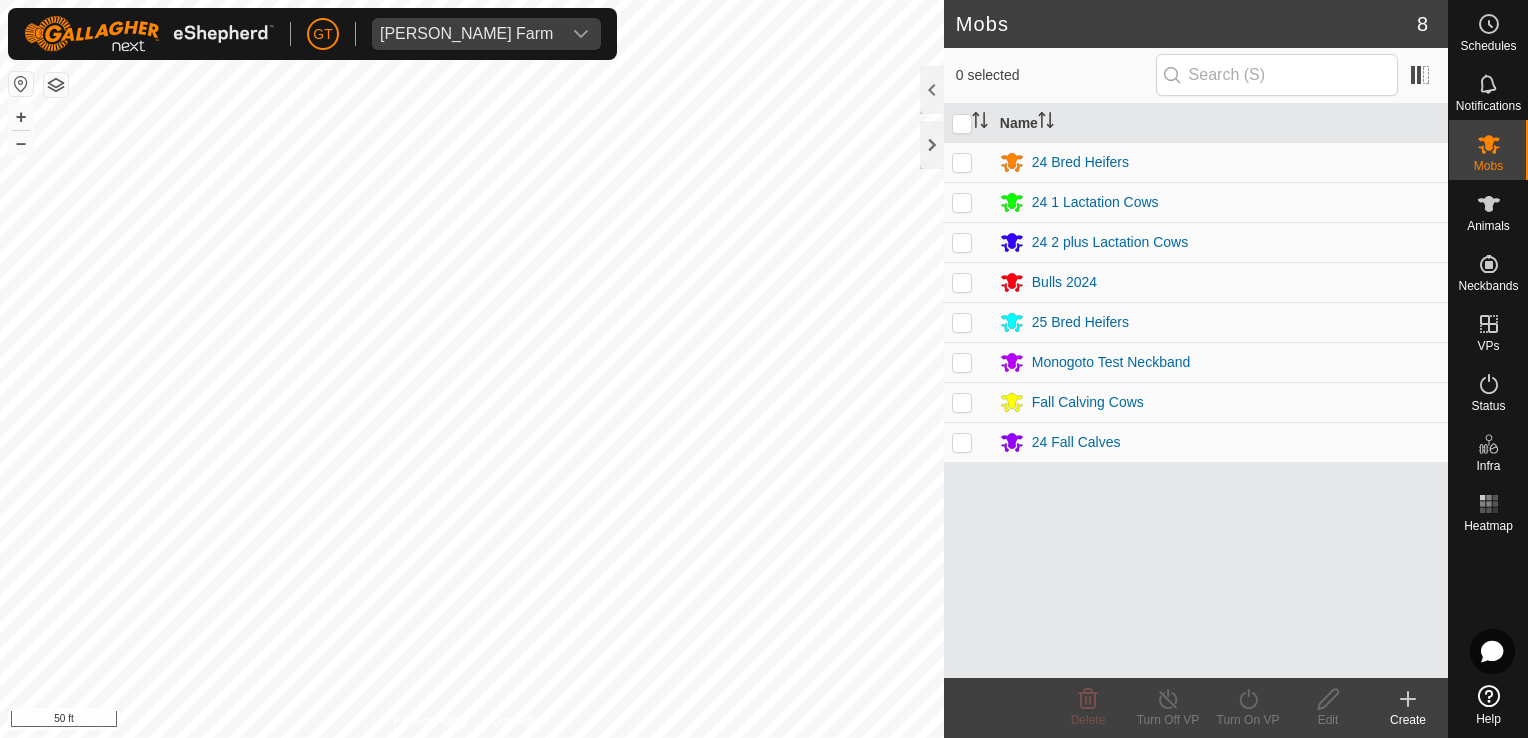 click at bounding box center [962, 402] 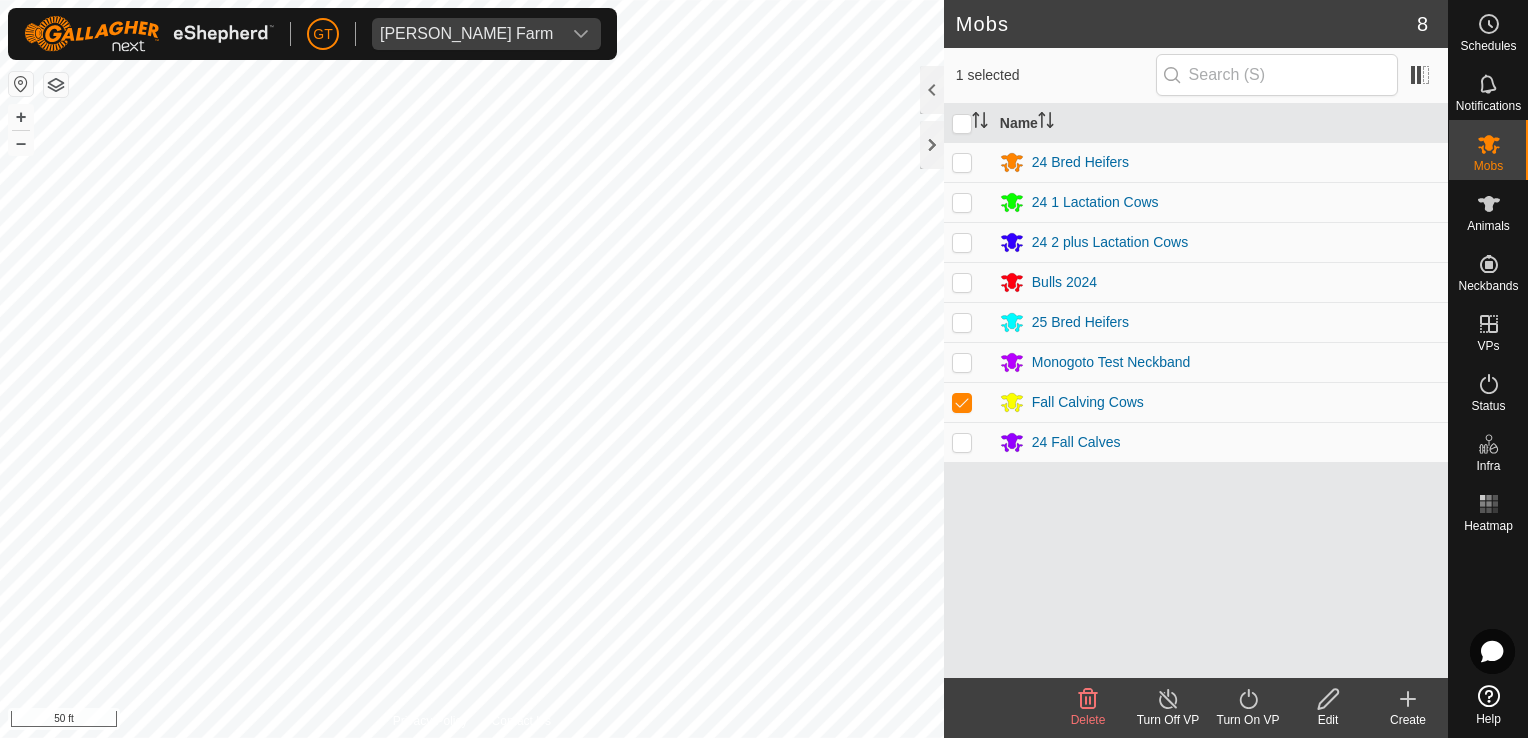 click 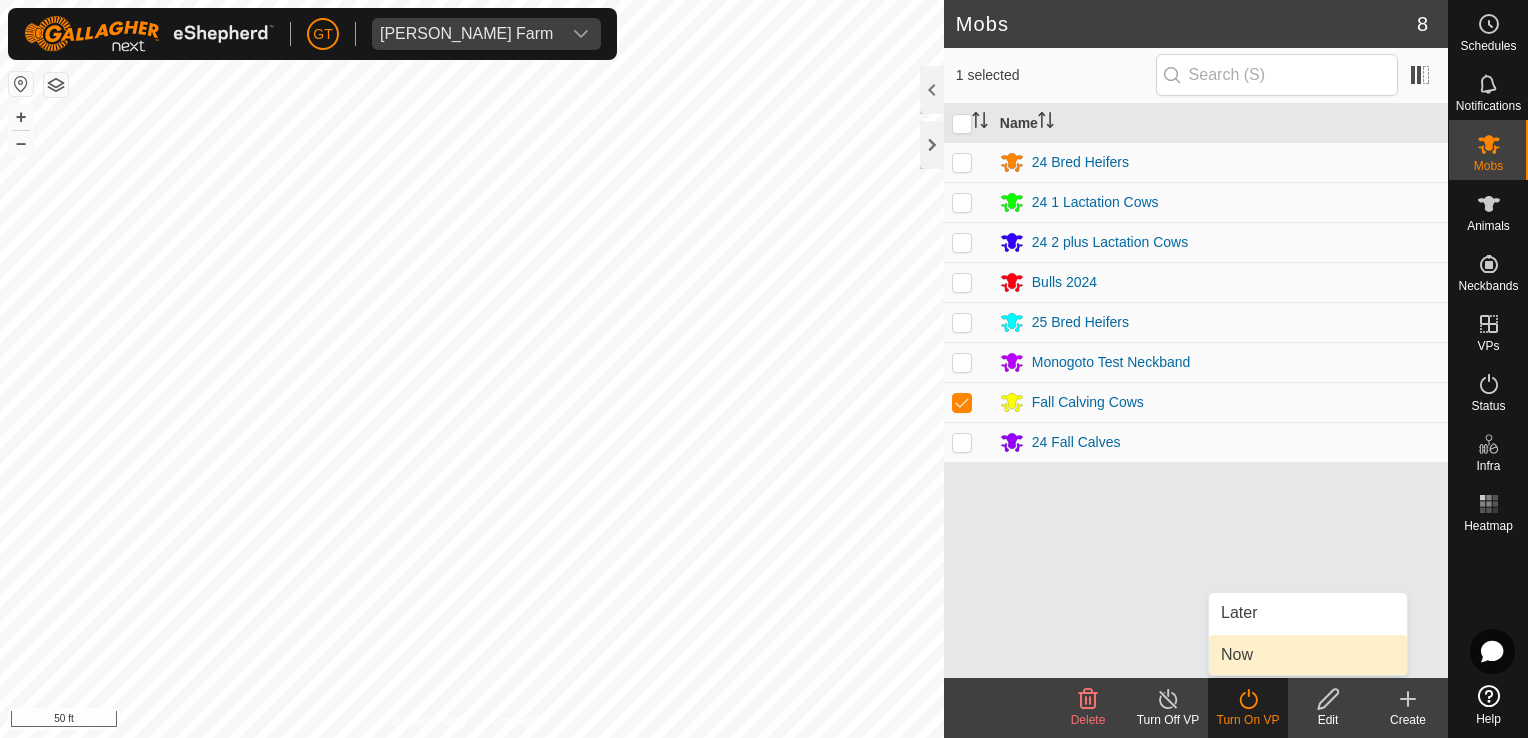 click on "Now" at bounding box center [1308, 655] 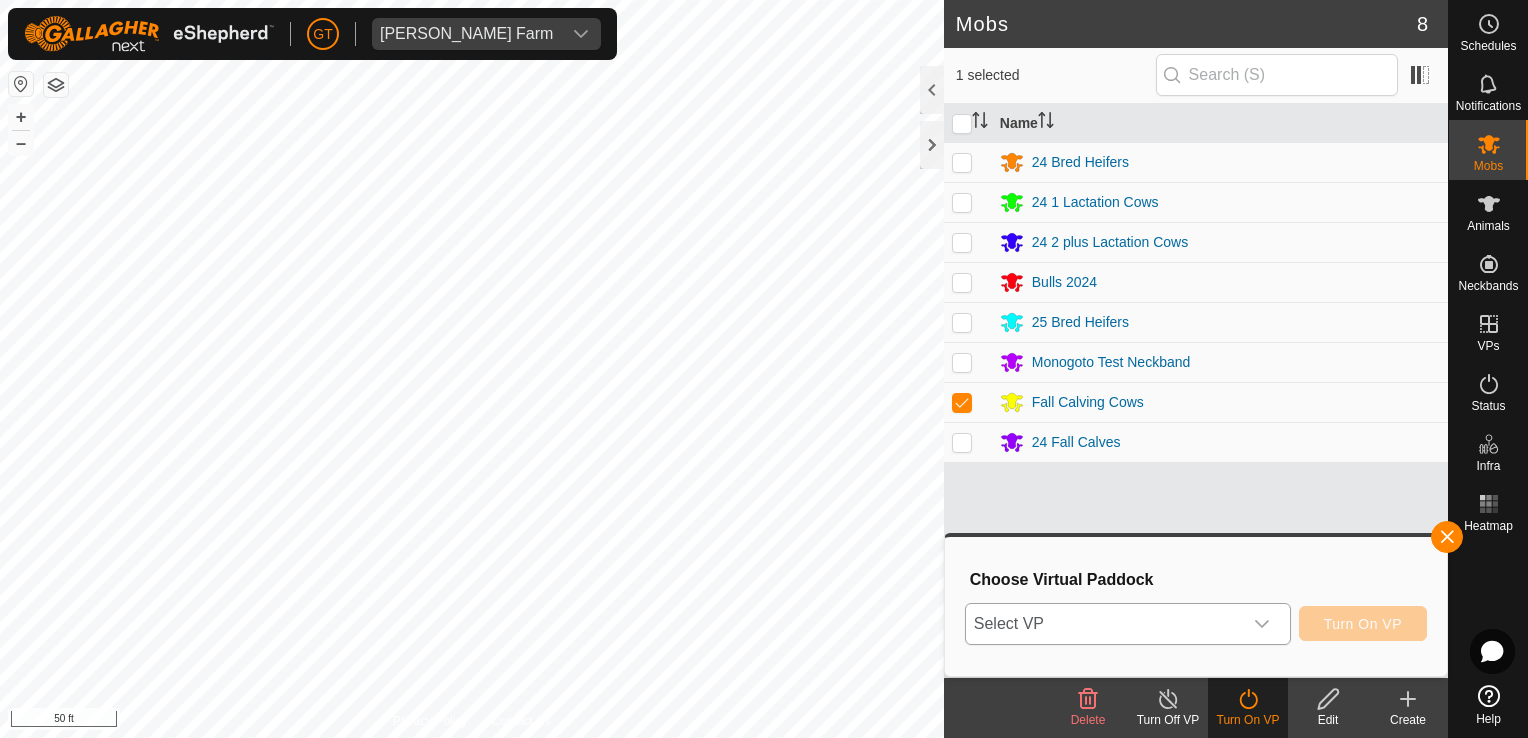 click 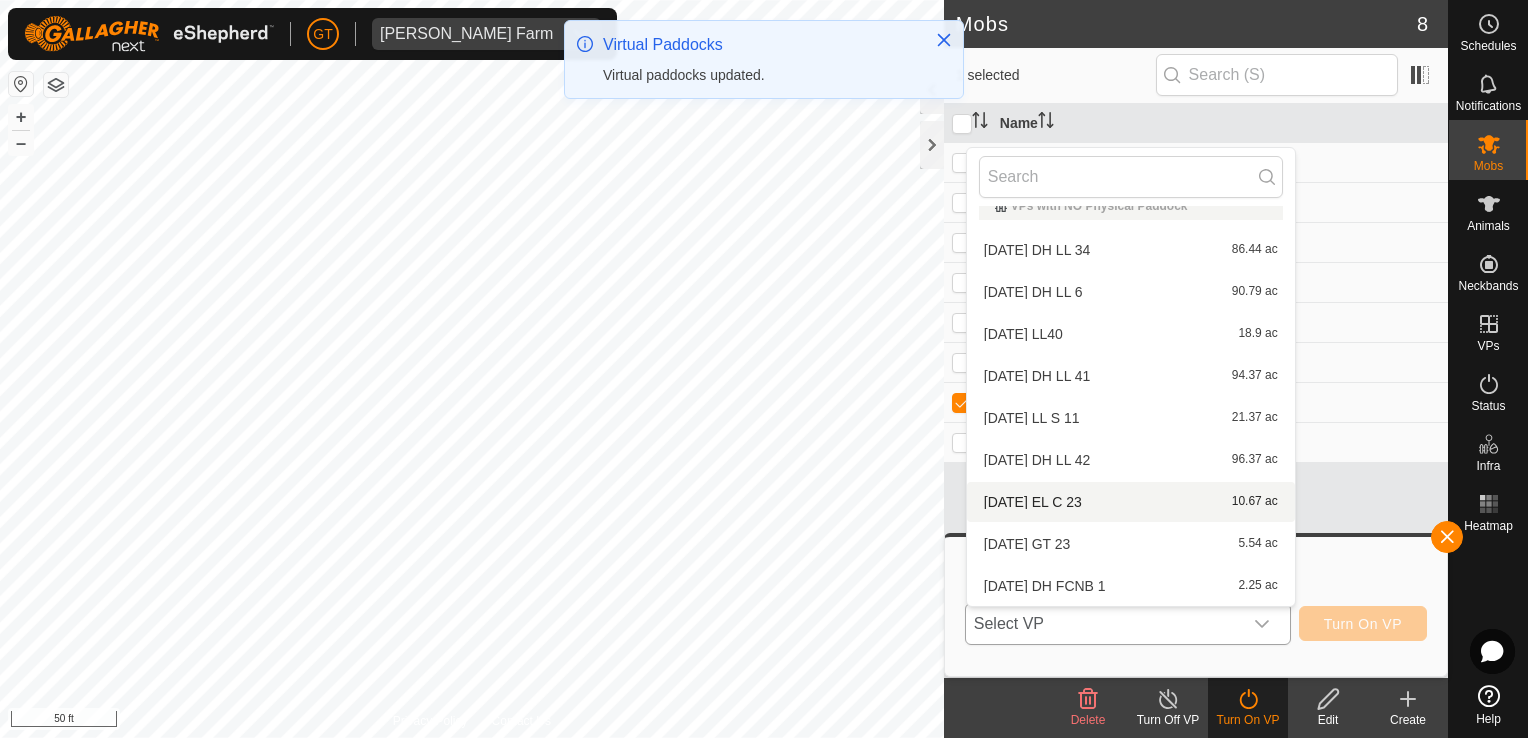scroll, scrollTop: 274, scrollLeft: 0, axis: vertical 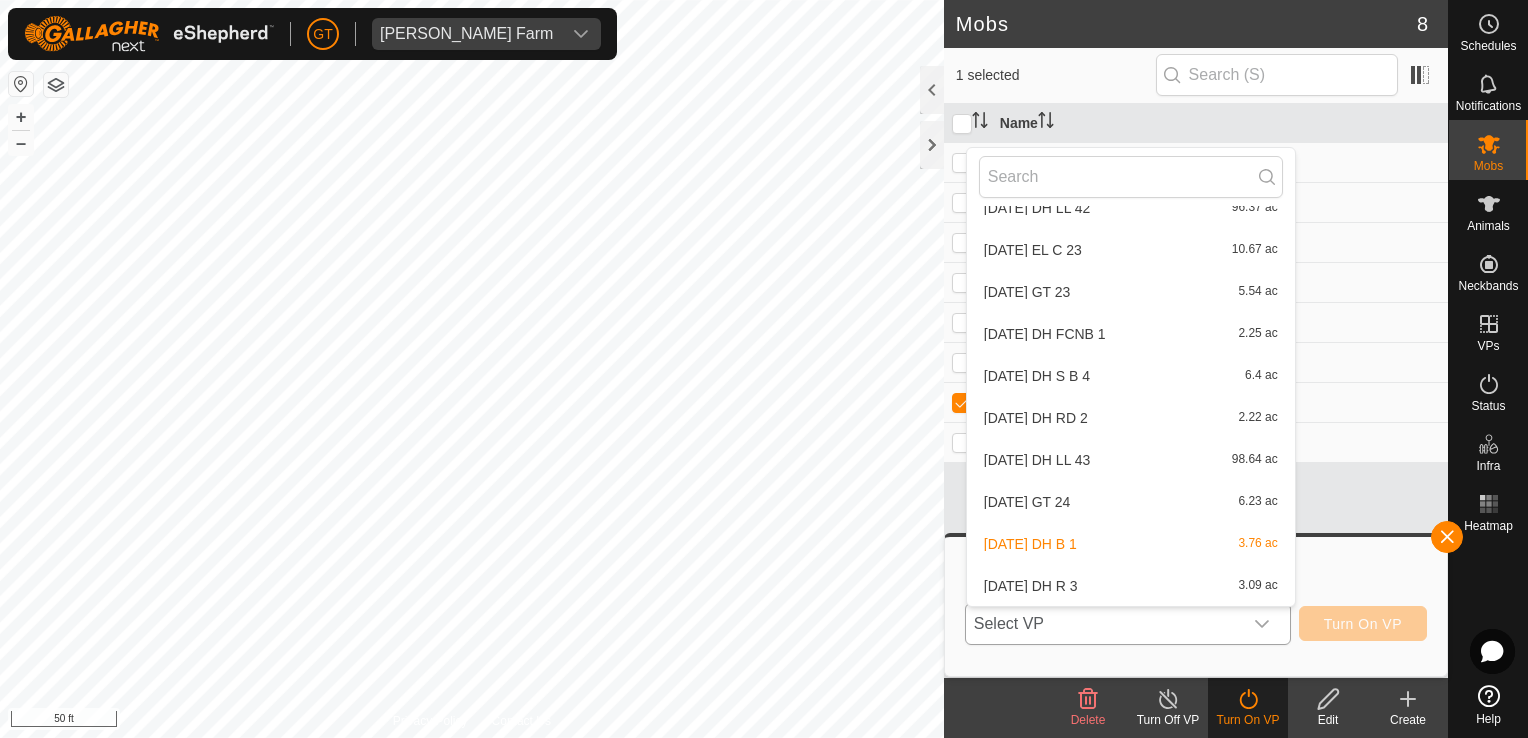 click on "[DATE]   DH R  3  3.09 ac" at bounding box center [1131, 586] 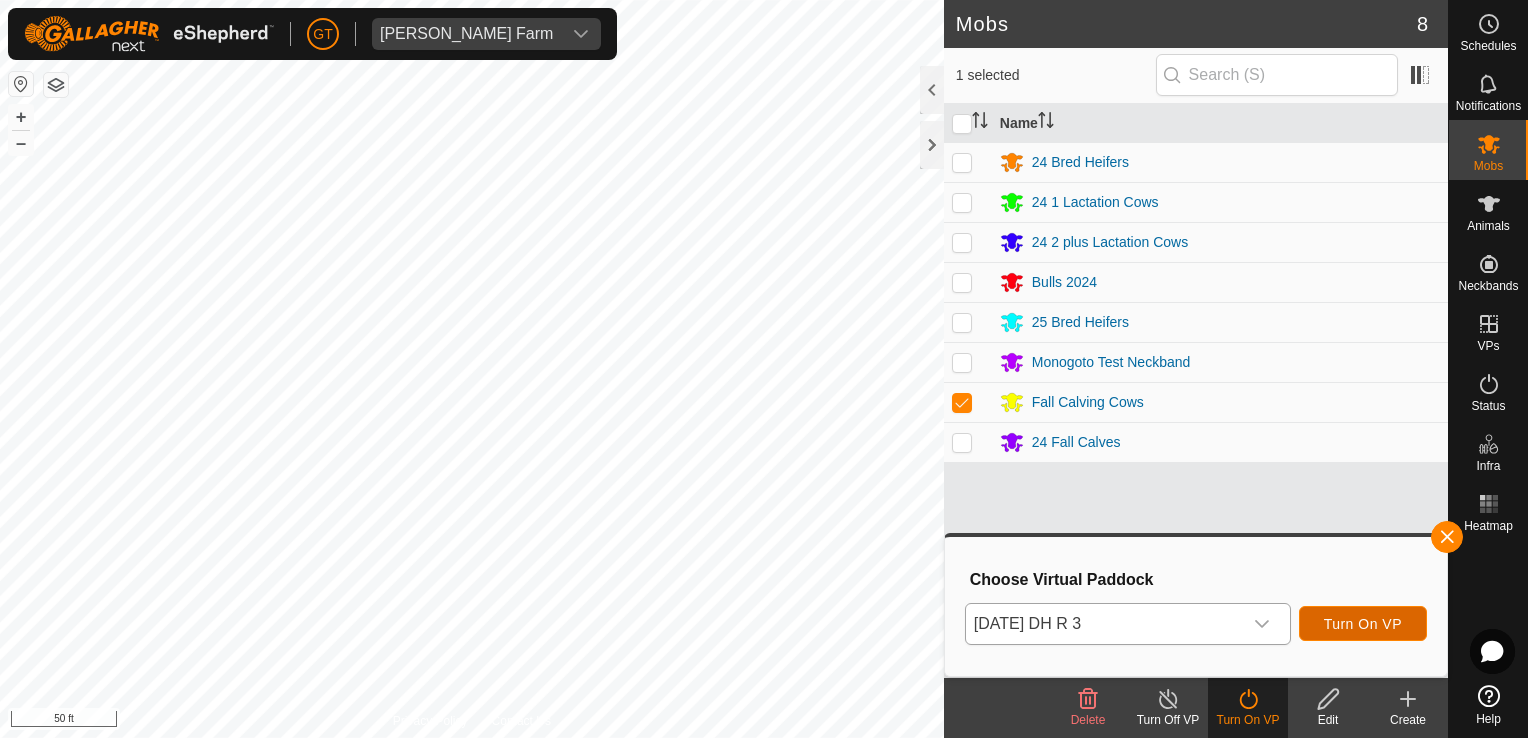 click on "Turn On VP" at bounding box center (1363, 624) 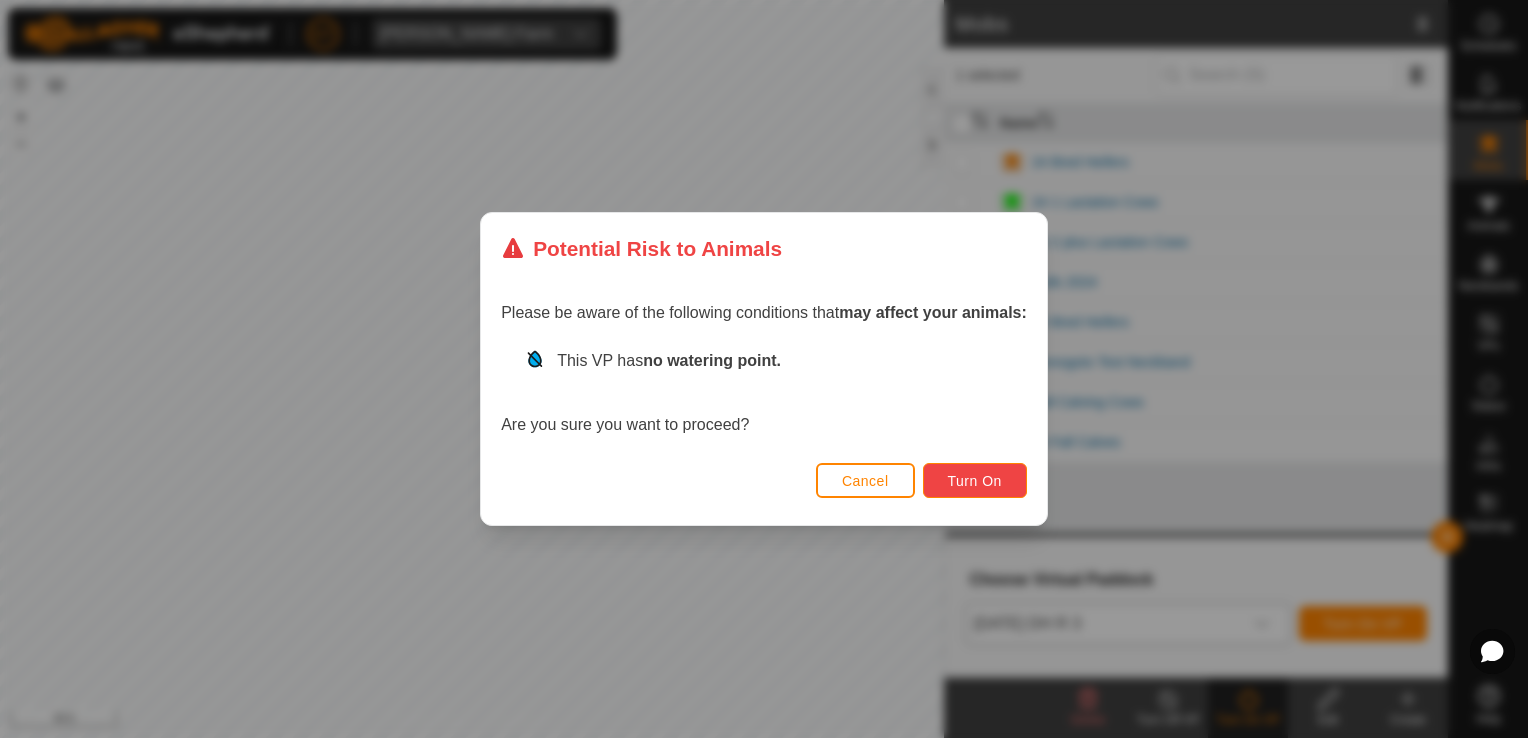 click on "Turn On" at bounding box center (975, 480) 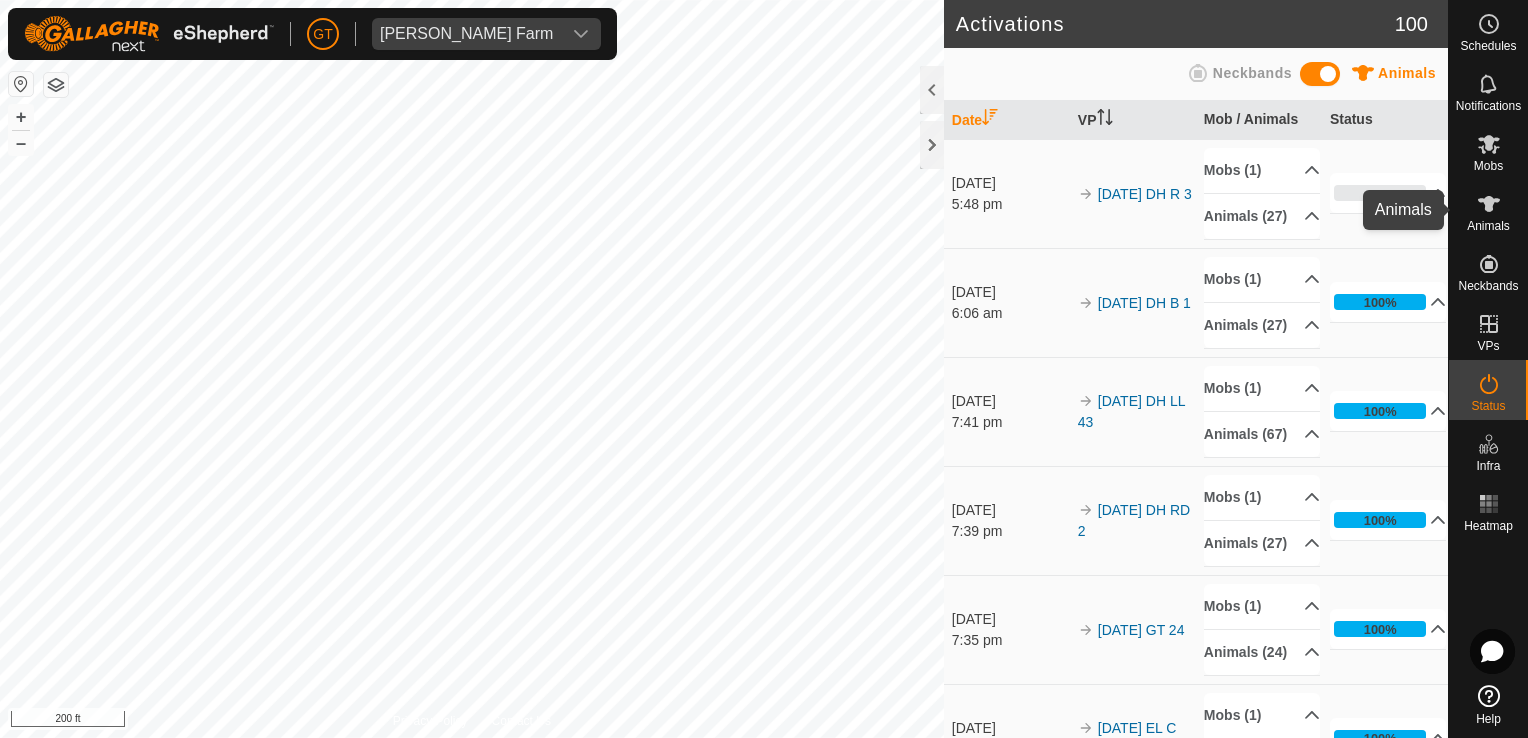 click 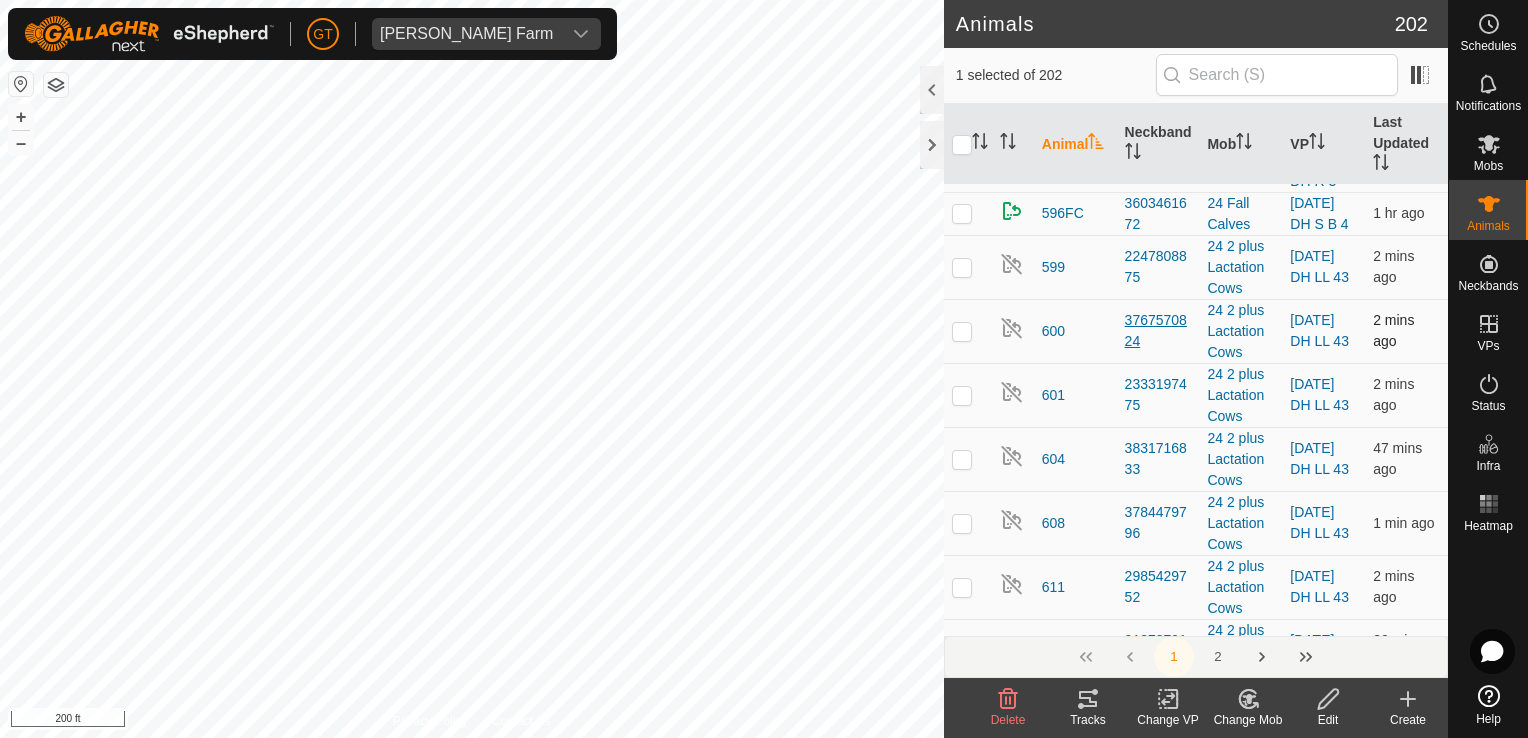 scroll, scrollTop: 5500, scrollLeft: 0, axis: vertical 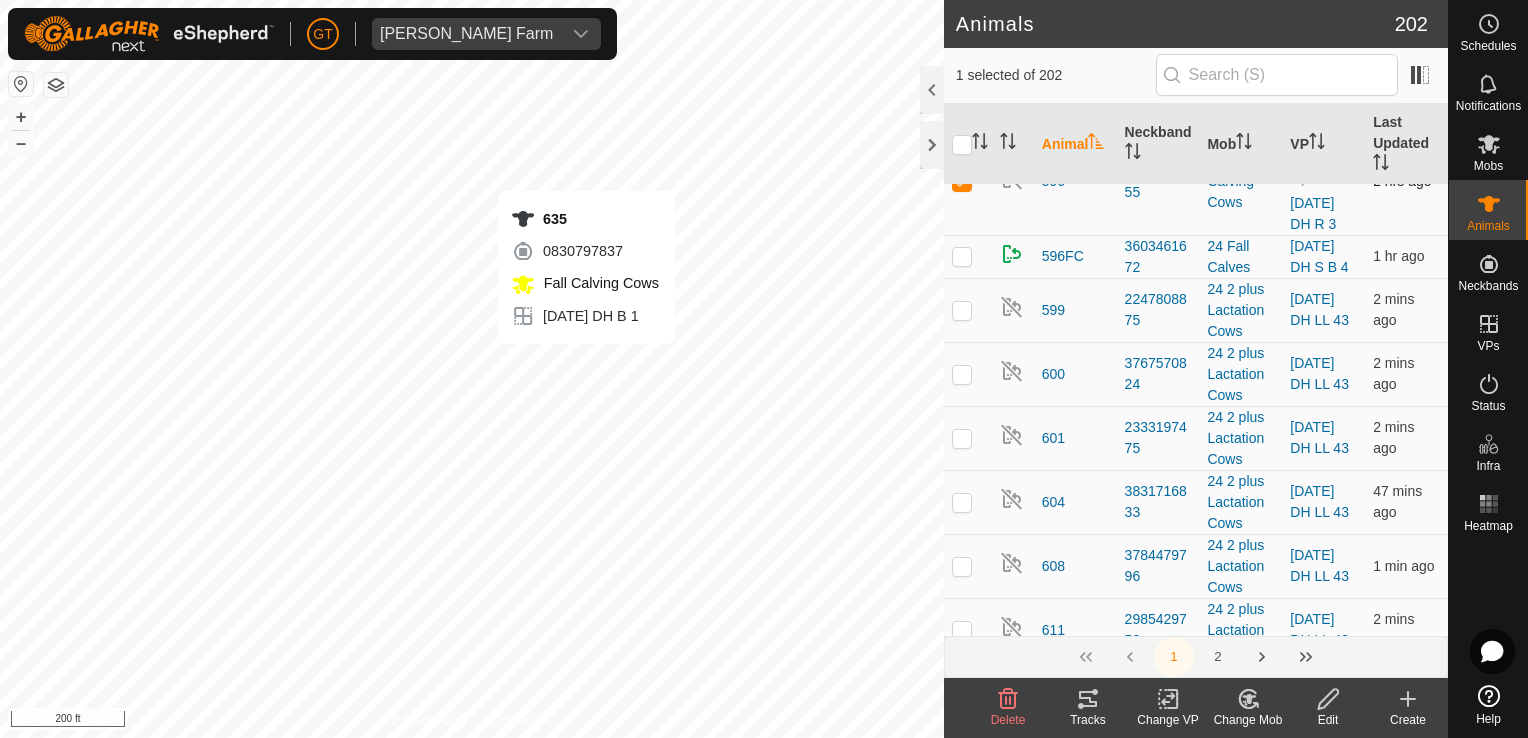 checkbox on "false" 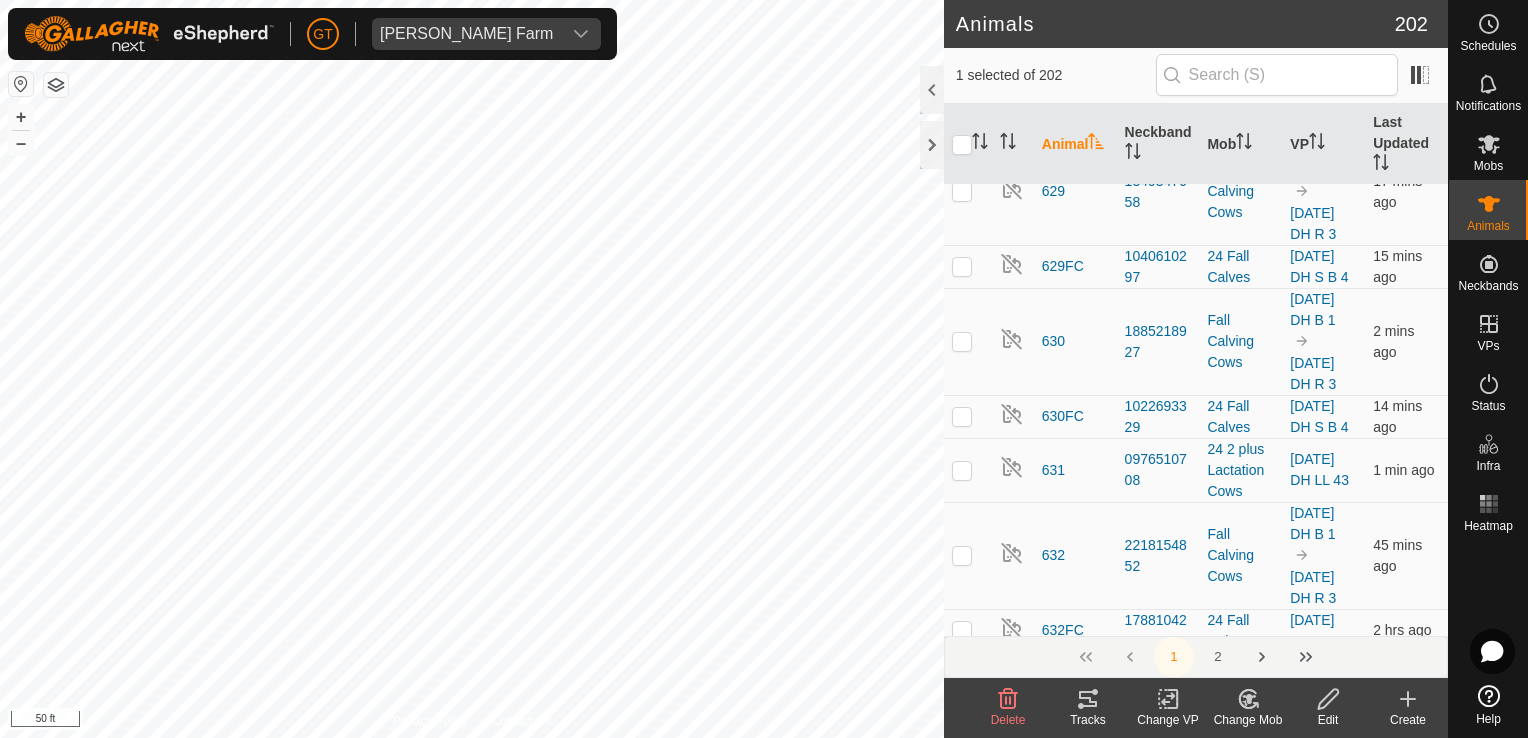 scroll, scrollTop: 6500, scrollLeft: 0, axis: vertical 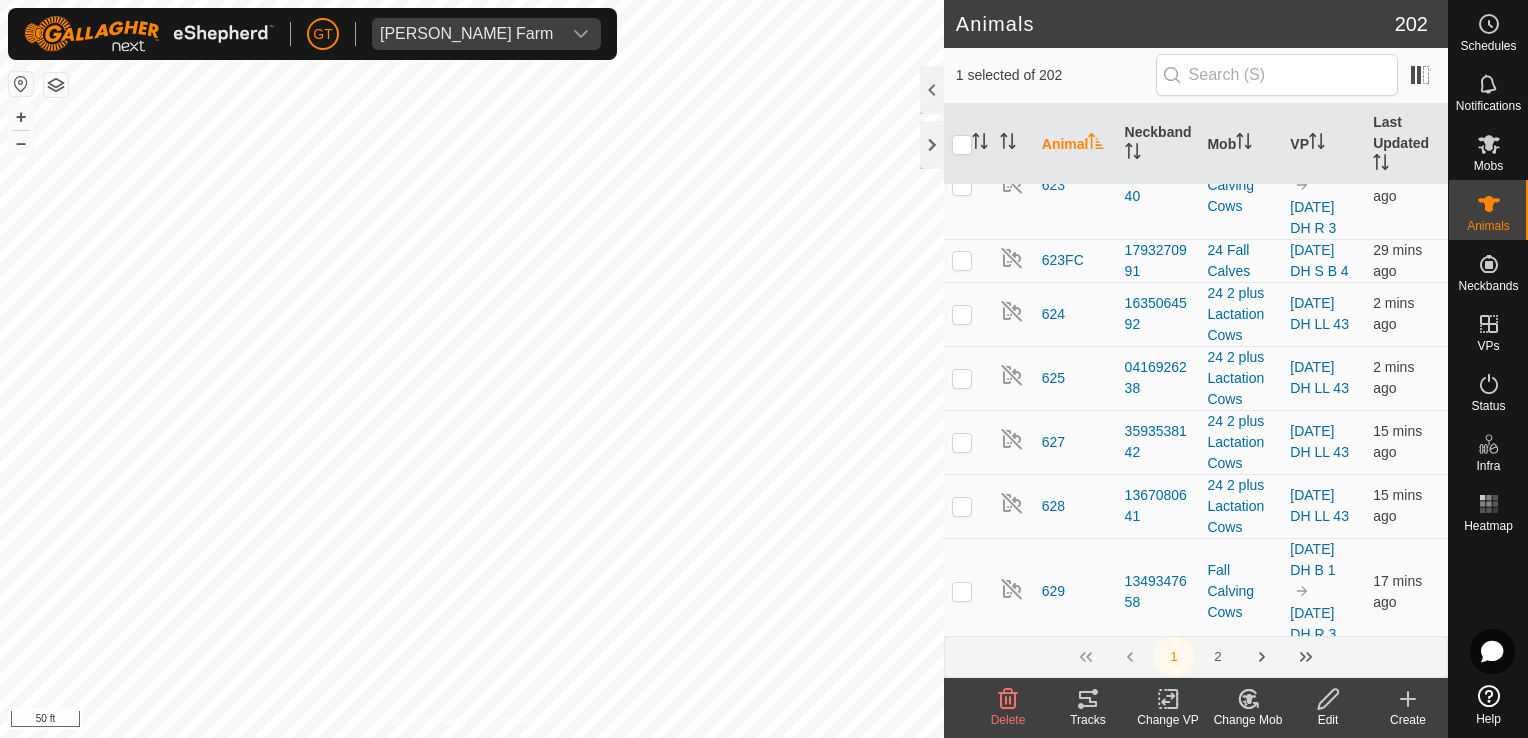 click at bounding box center [962, 35] 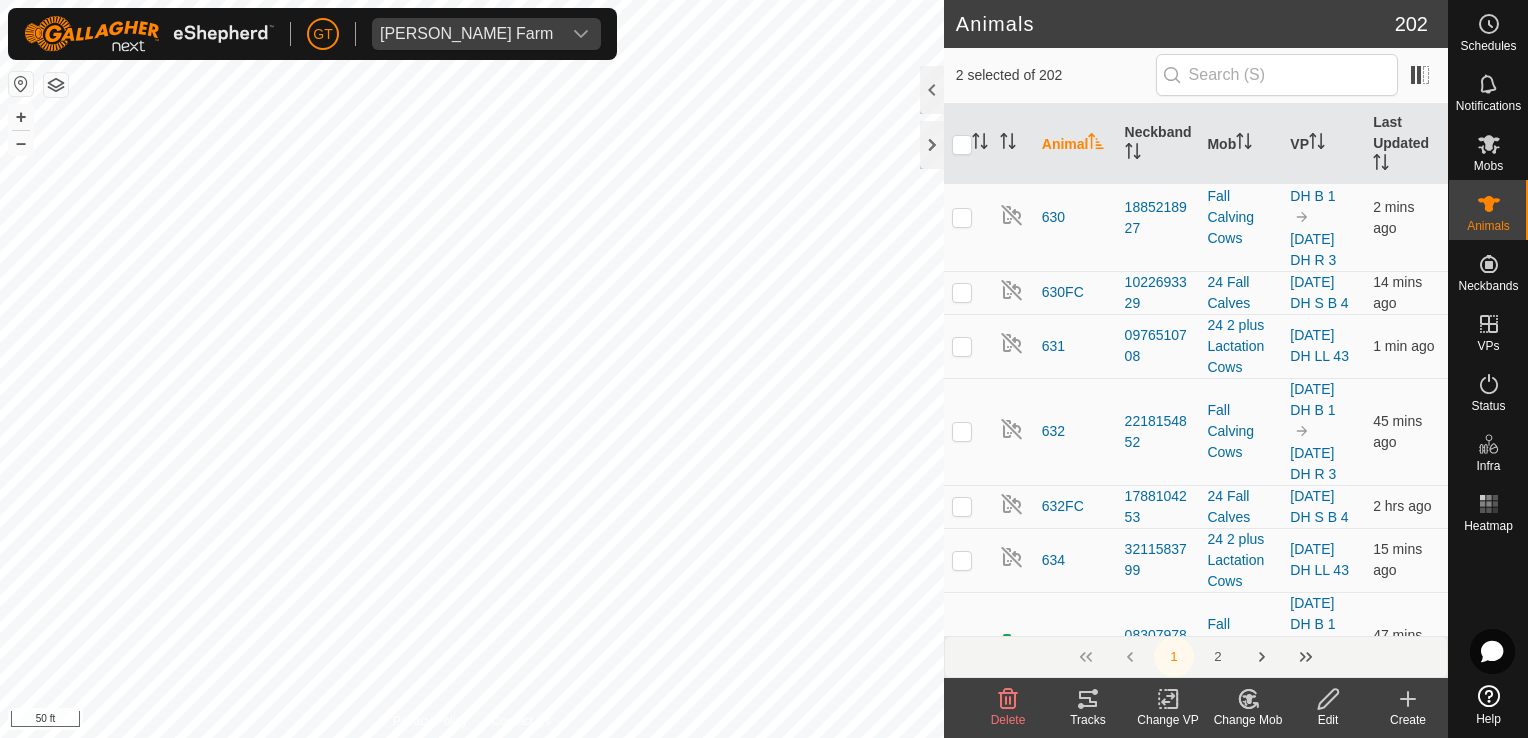scroll, scrollTop: 7000, scrollLeft: 0, axis: vertical 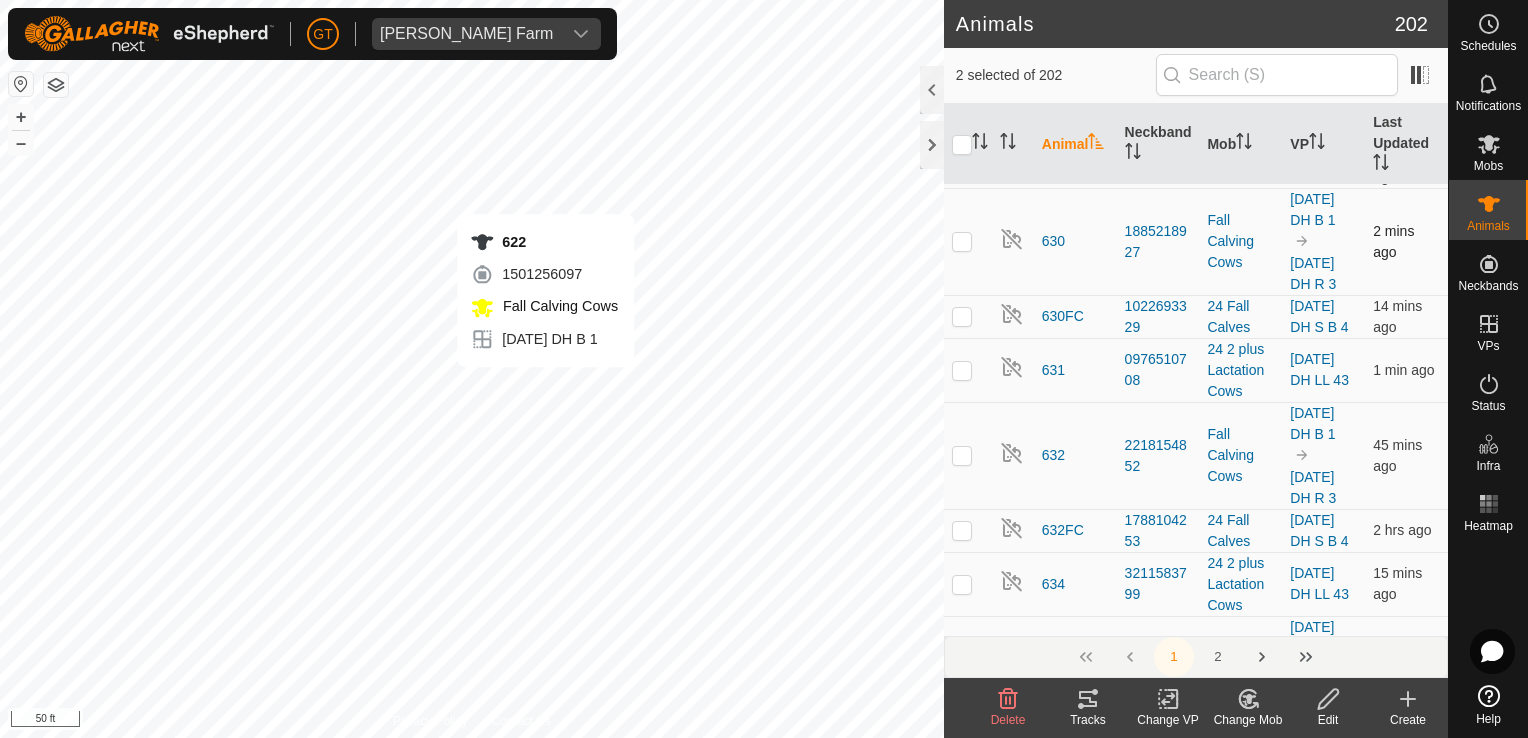 checkbox on "false" 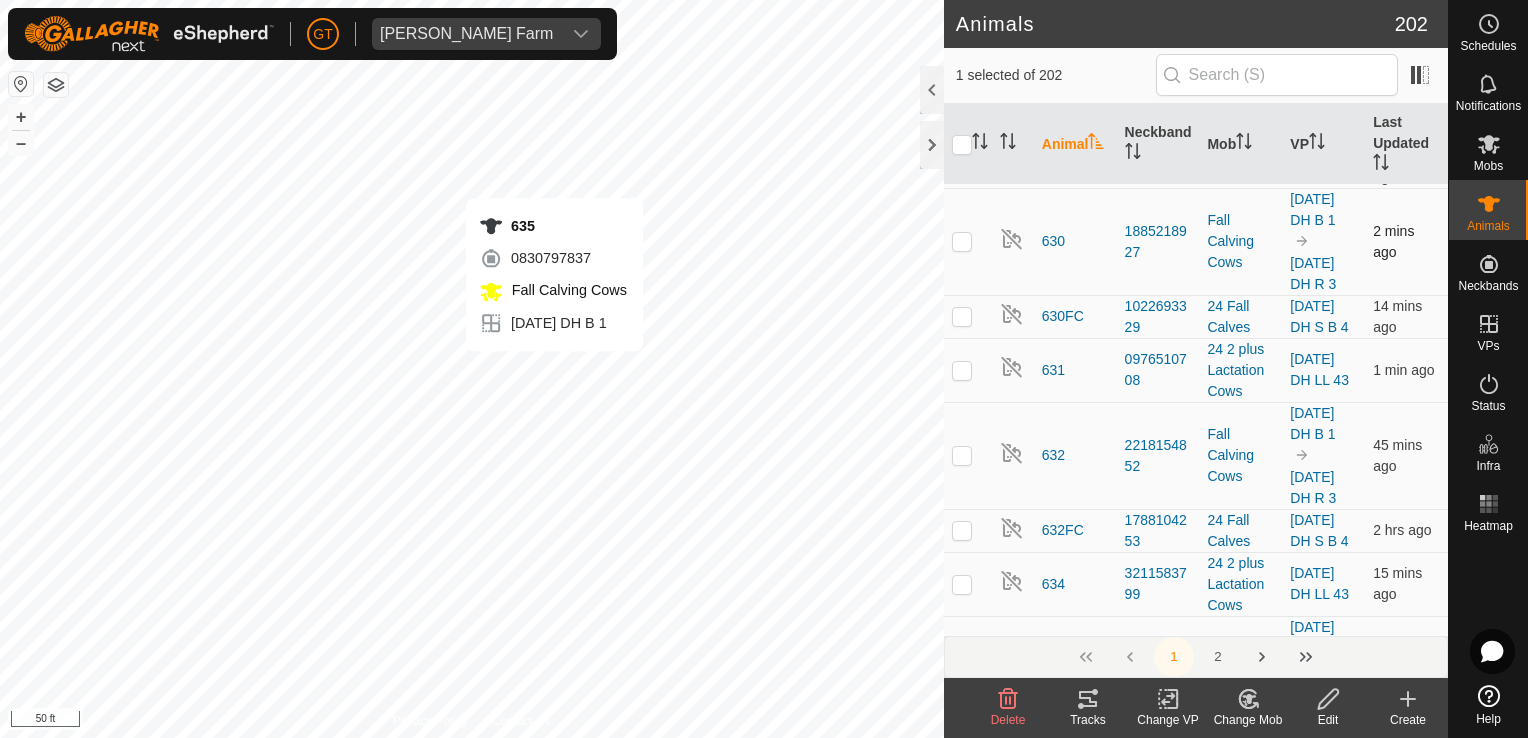 checkbox on "false" 